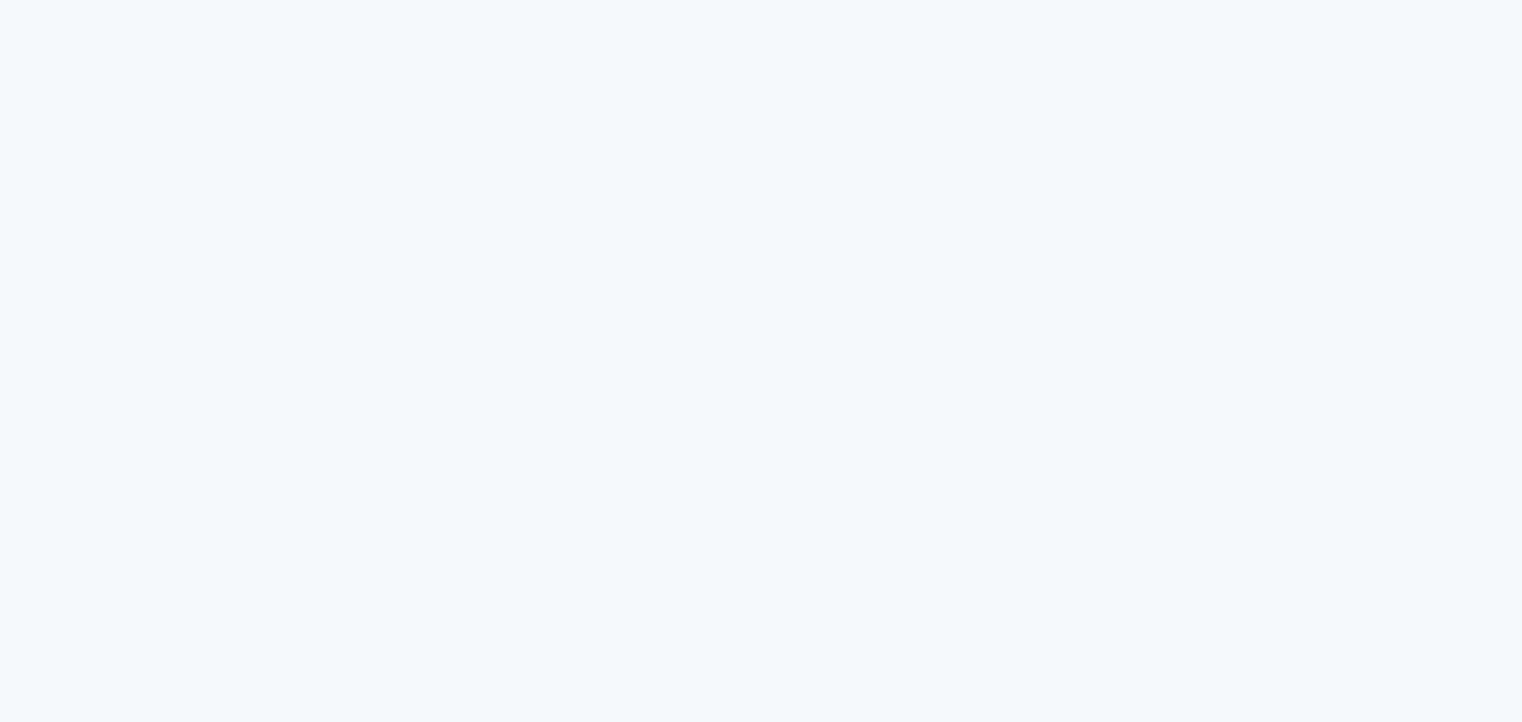 scroll, scrollTop: 0, scrollLeft: 0, axis: both 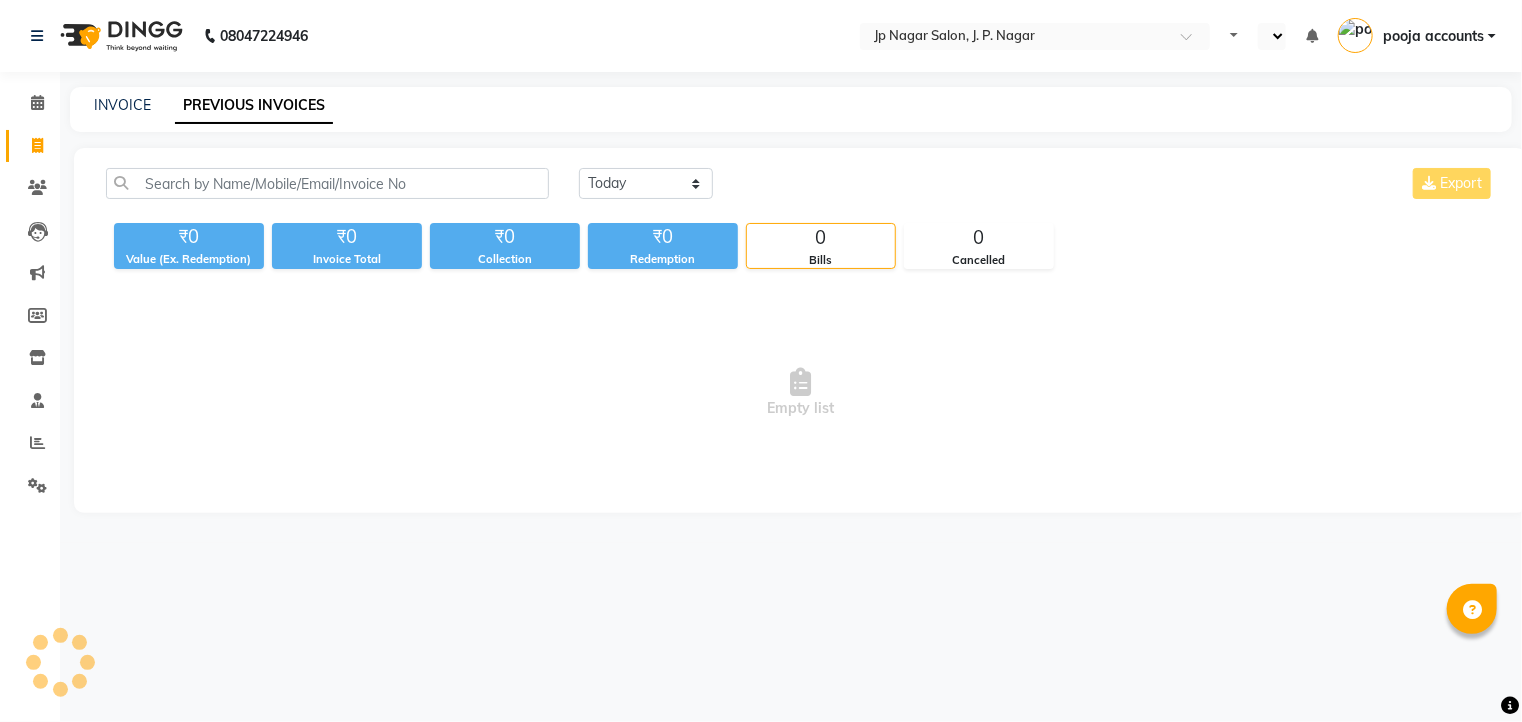 select on "en" 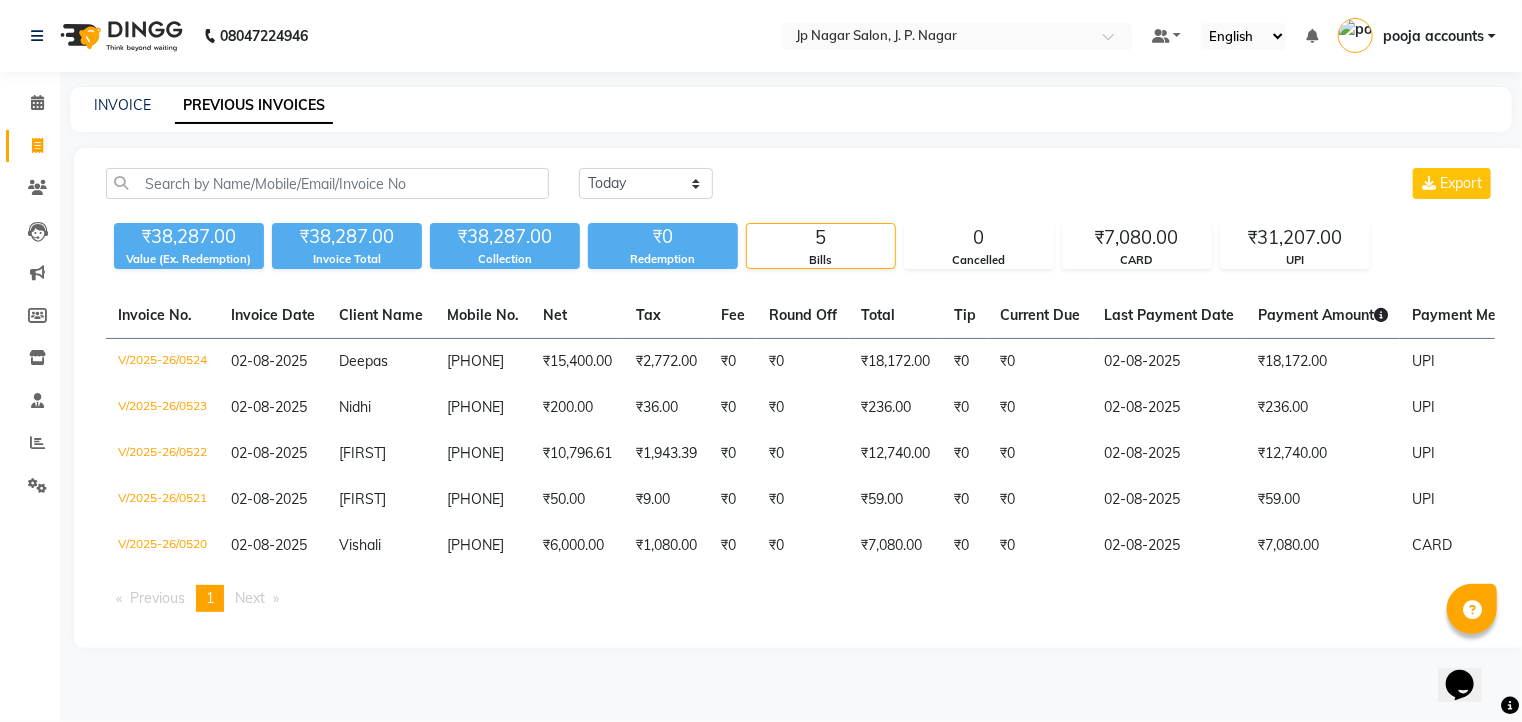scroll, scrollTop: 0, scrollLeft: 0, axis: both 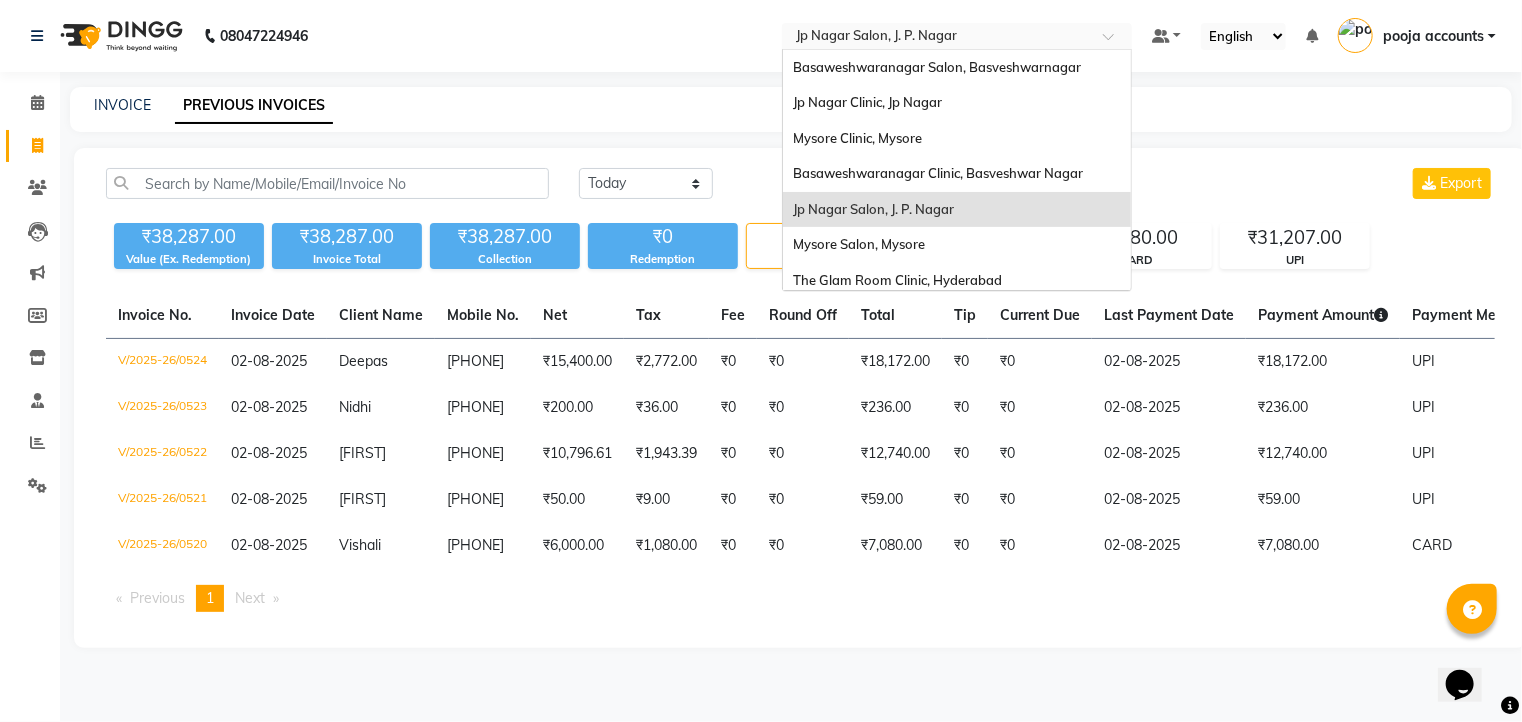 click at bounding box center (1115, 42) 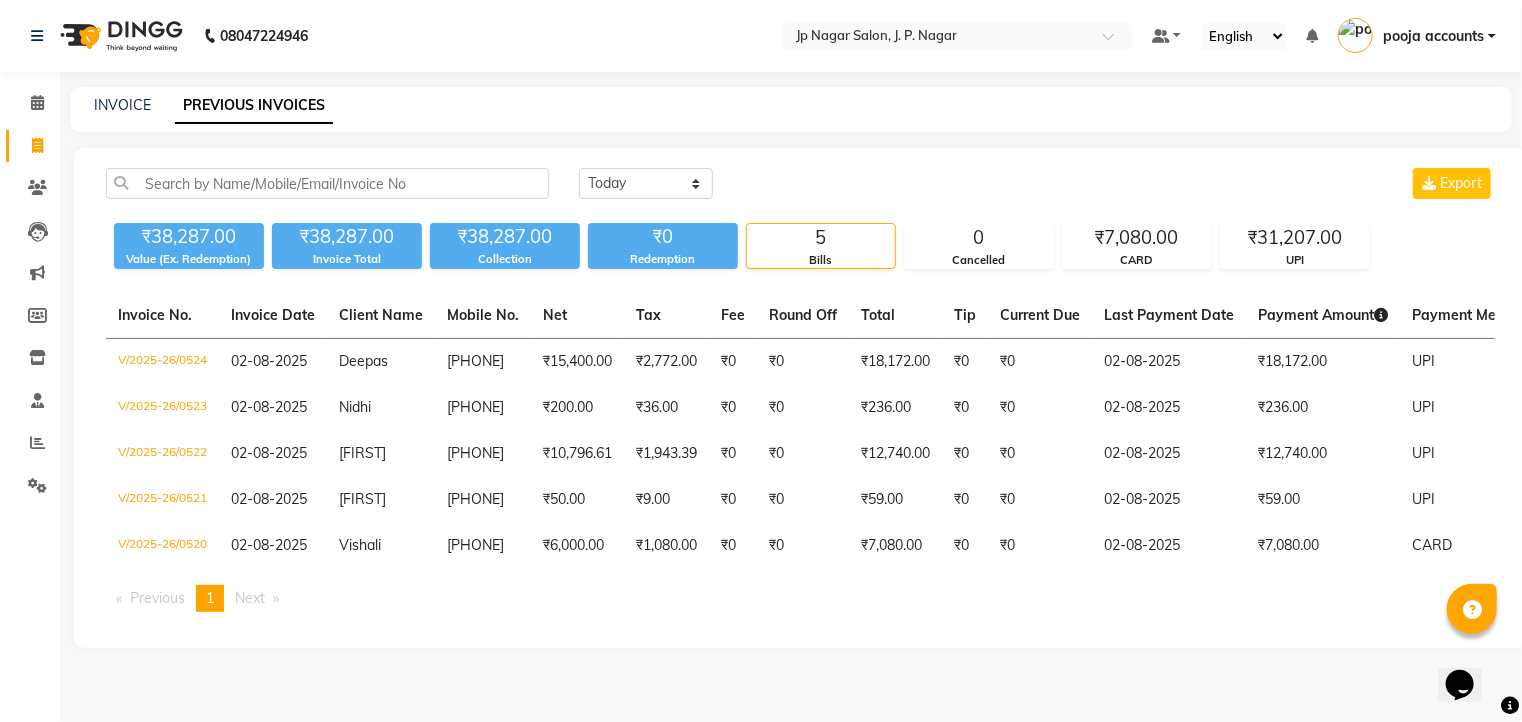 click on "Today Yesterday Custom Range Export ₹38,287.00 Value (Ex. Redemption) ₹38,287.00 Invoice Total  ₹38,287.00 Collection ₹0 Redemption 5 Bills 0 Cancelled ₹7,080.00 CARD ₹31,207.00 UPI  Invoice No.   Invoice Date   Client Name   Mobile No.   Net   Tax   Fee   Round Off   Total   Tip   Current Due   Last Payment Date   Payment Amount   Payment Methods   Cancel Reason   Status   V/2025-26/0524  02-08-2025 [FIRST]  s [PHONE] ₹15,400.00 ₹2,772.00  ₹0  ₹0 ₹18,172.00 ₹0 ₹0 02-08-2025 ₹18,172.00  UPI - PAID  V/2025-26/0523  02-08-2025 [FIRST]   [PHONE] ₹200.00 ₹36.00  ₹0  ₹0 ₹236.00 ₹0 ₹0 02-08-2025 ₹236.00  UPI - PAID  V/2025-26/0522  02-08-2025 [FIRST]   [PHONE] ₹10,796.61 ₹1,943.39  ₹0  ₹0 ₹12,740.00 ₹0 ₹0 02-08-2025 ₹12,740.00  UPI - PAID  V/2025-26/0521  02-08-2025 [FIRST]   [PHONE] ₹50.00 ₹9.00  ₹0  ₹0 ₹59.00 ₹0 ₹0 02-08-2025 ₹59.00  UPI - PAID  V/2025-26/0520  02-08-2025 [FIRST]   [PHONE] ₹6,000.00 ₹1,080.00  ₹0  ₹0 -" 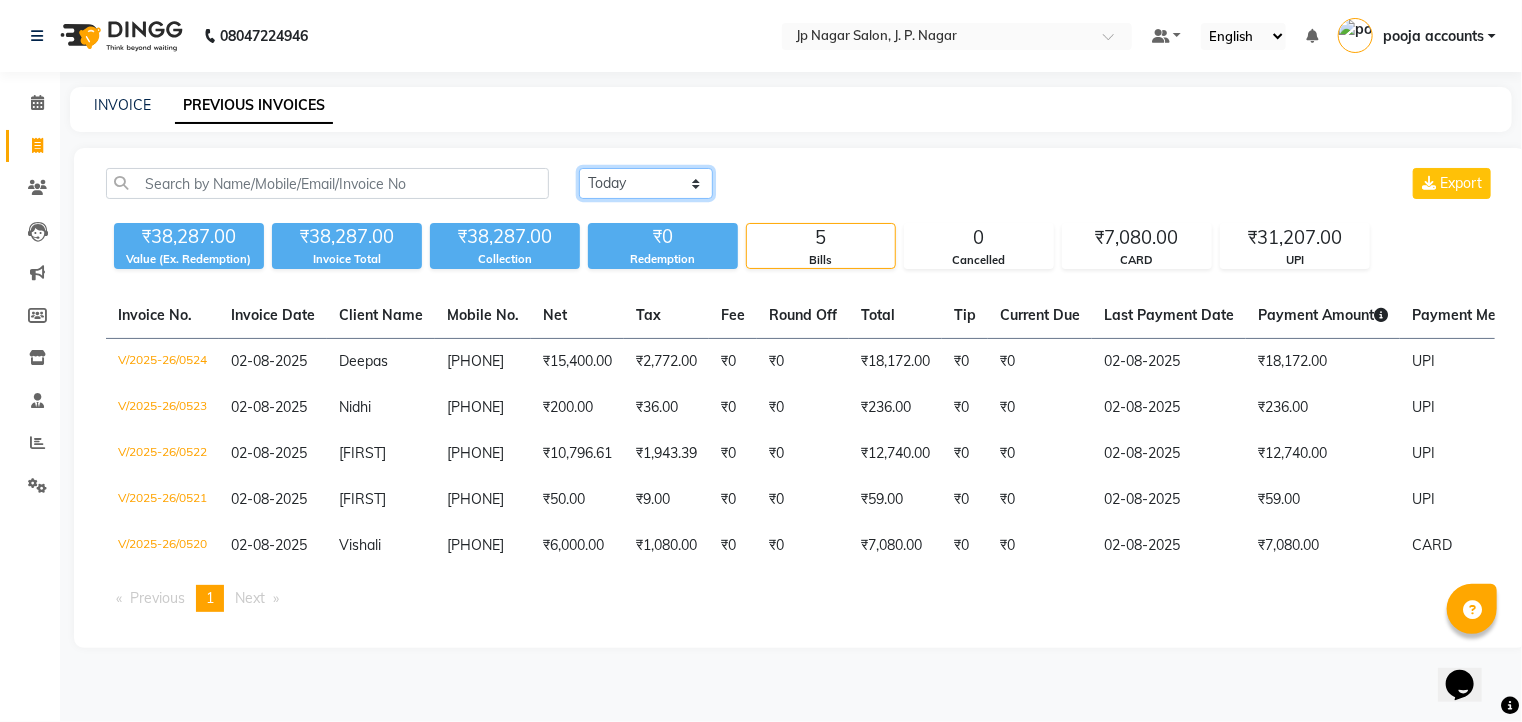 click on "Today Yesterday Custom Range" 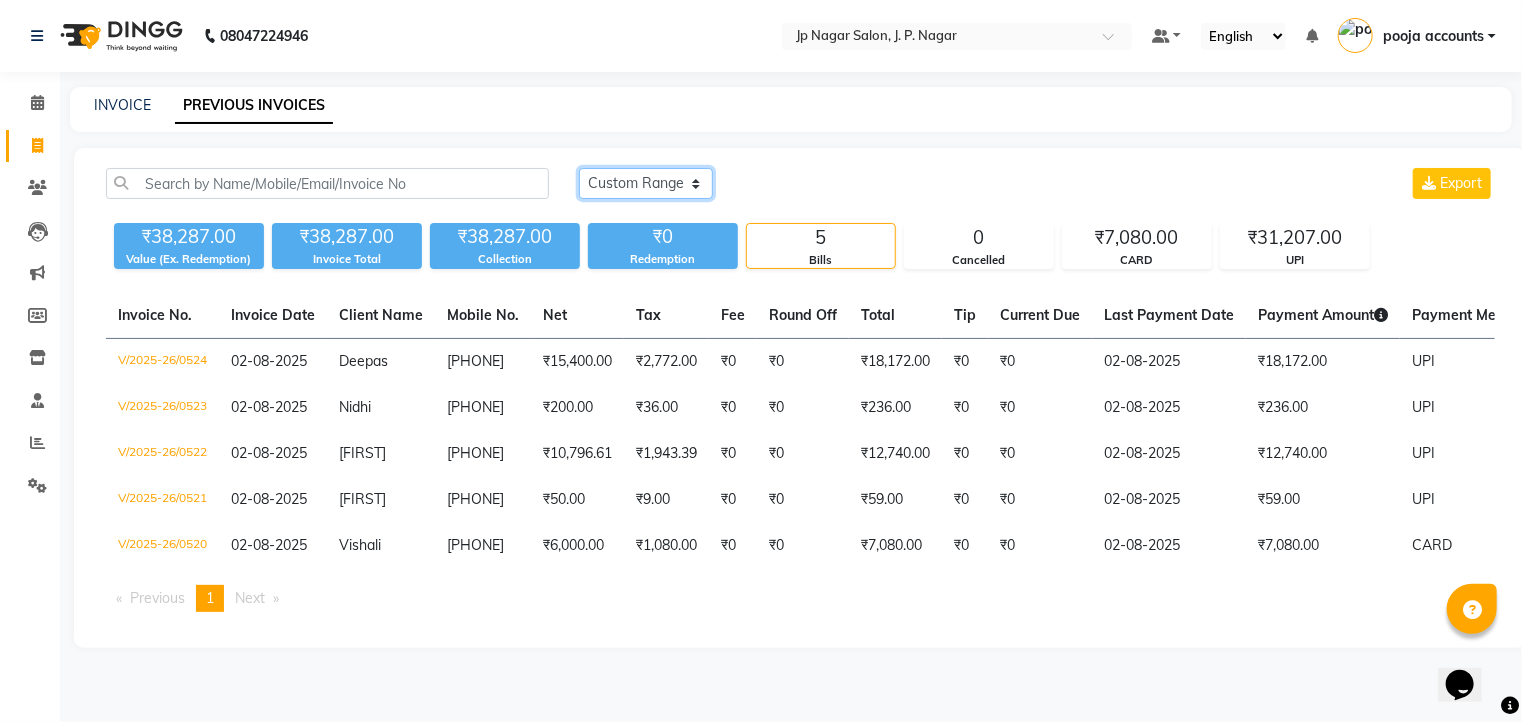 click on "Today Yesterday Custom Range" 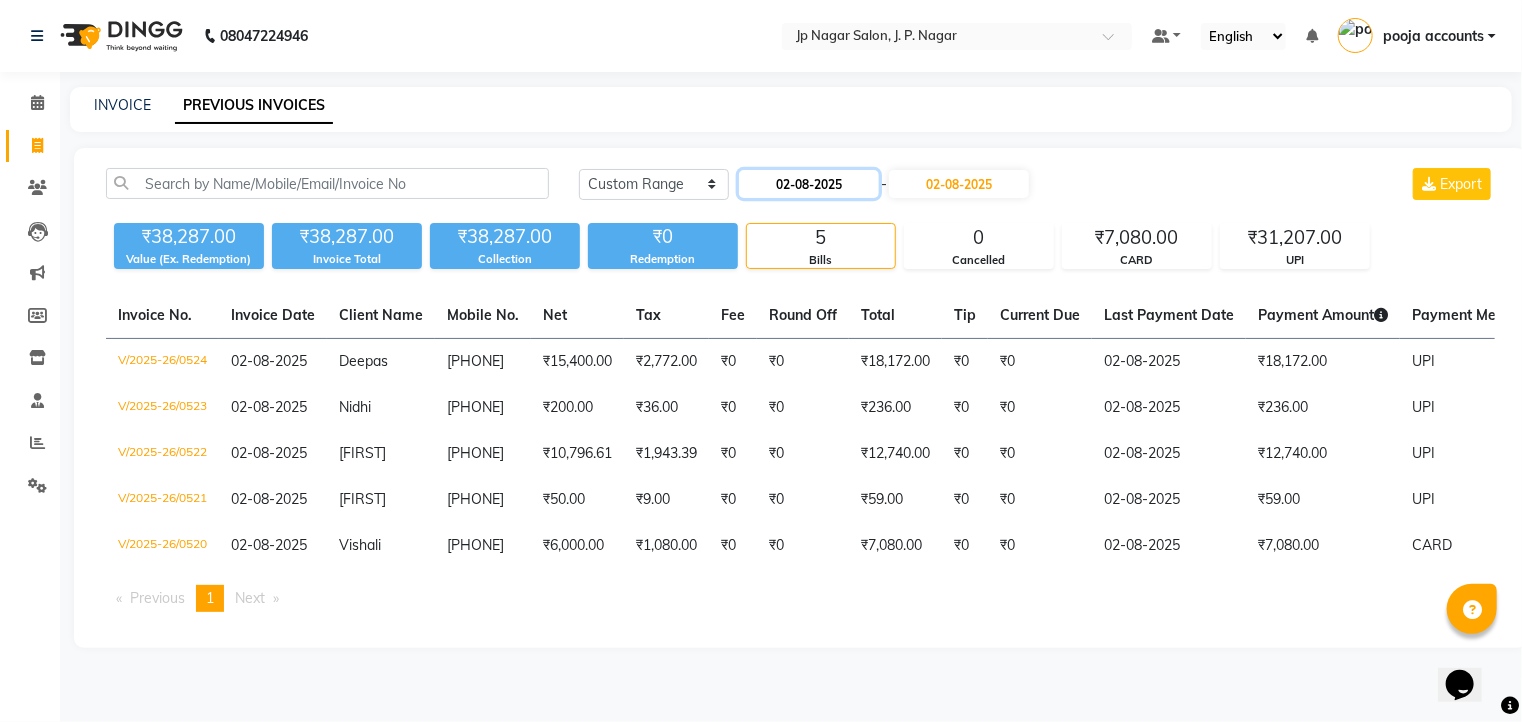 click on "02-08-2025" 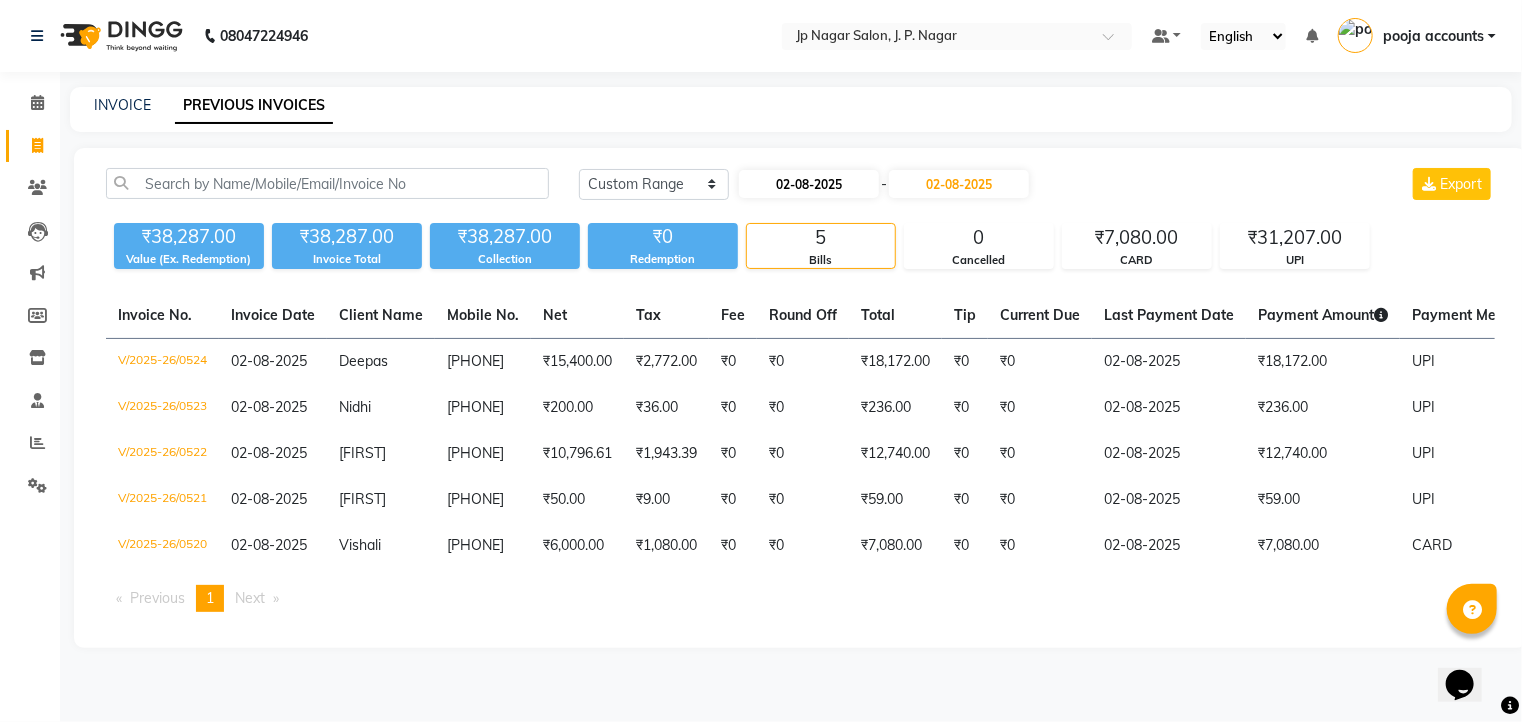 select on "8" 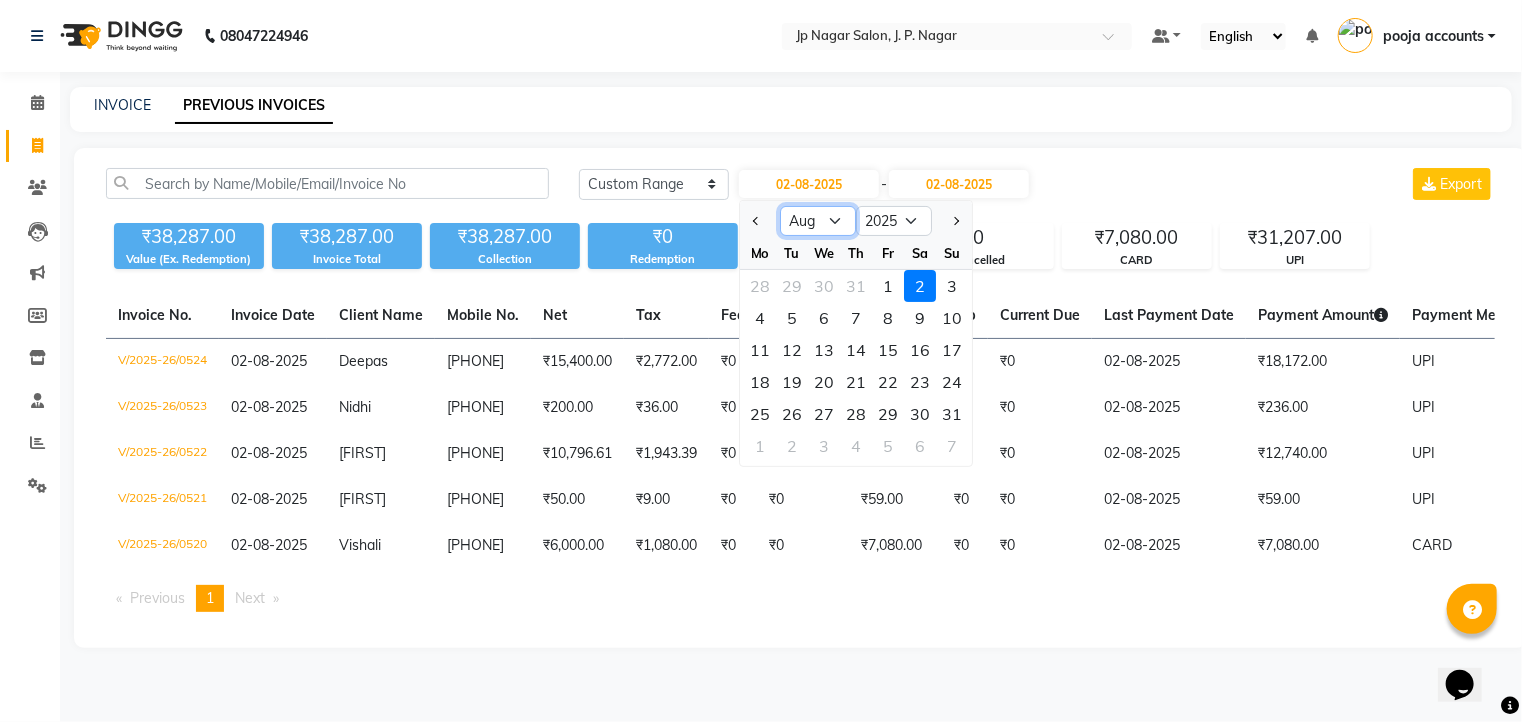 click on "Jan Feb Mar Apr May Jun Jul Aug Sep Oct Nov Dec" 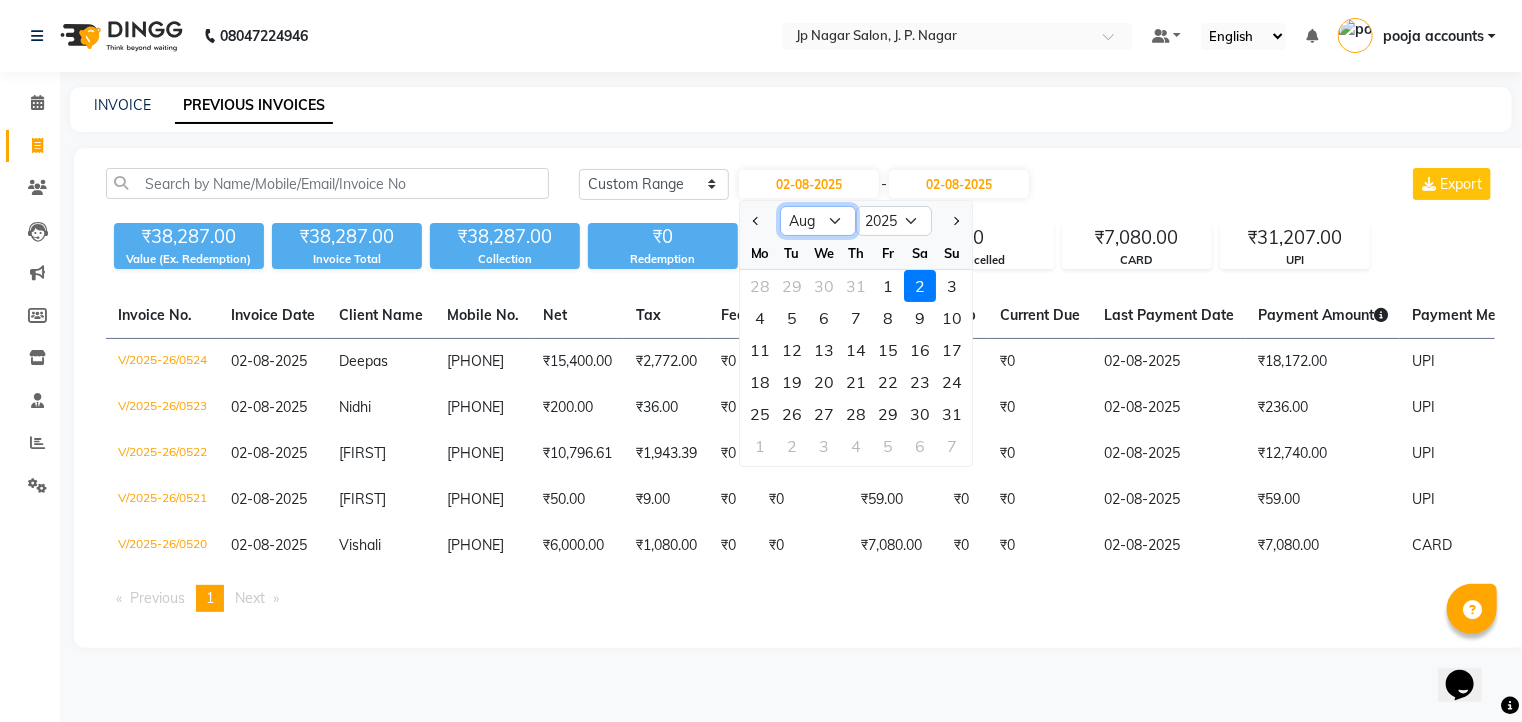 select on "7" 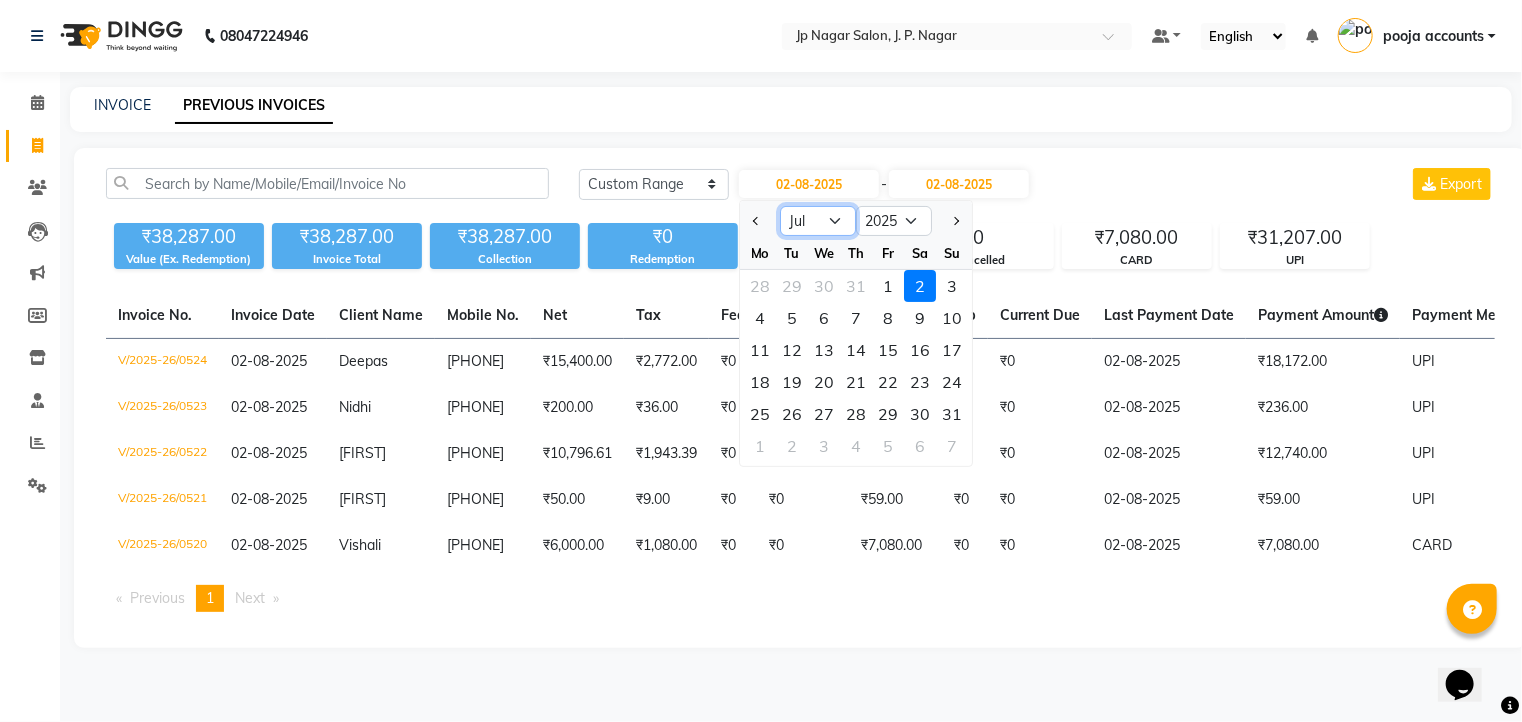 click on "Jan Feb Mar Apr May Jun Jul Aug Sep Oct Nov Dec" 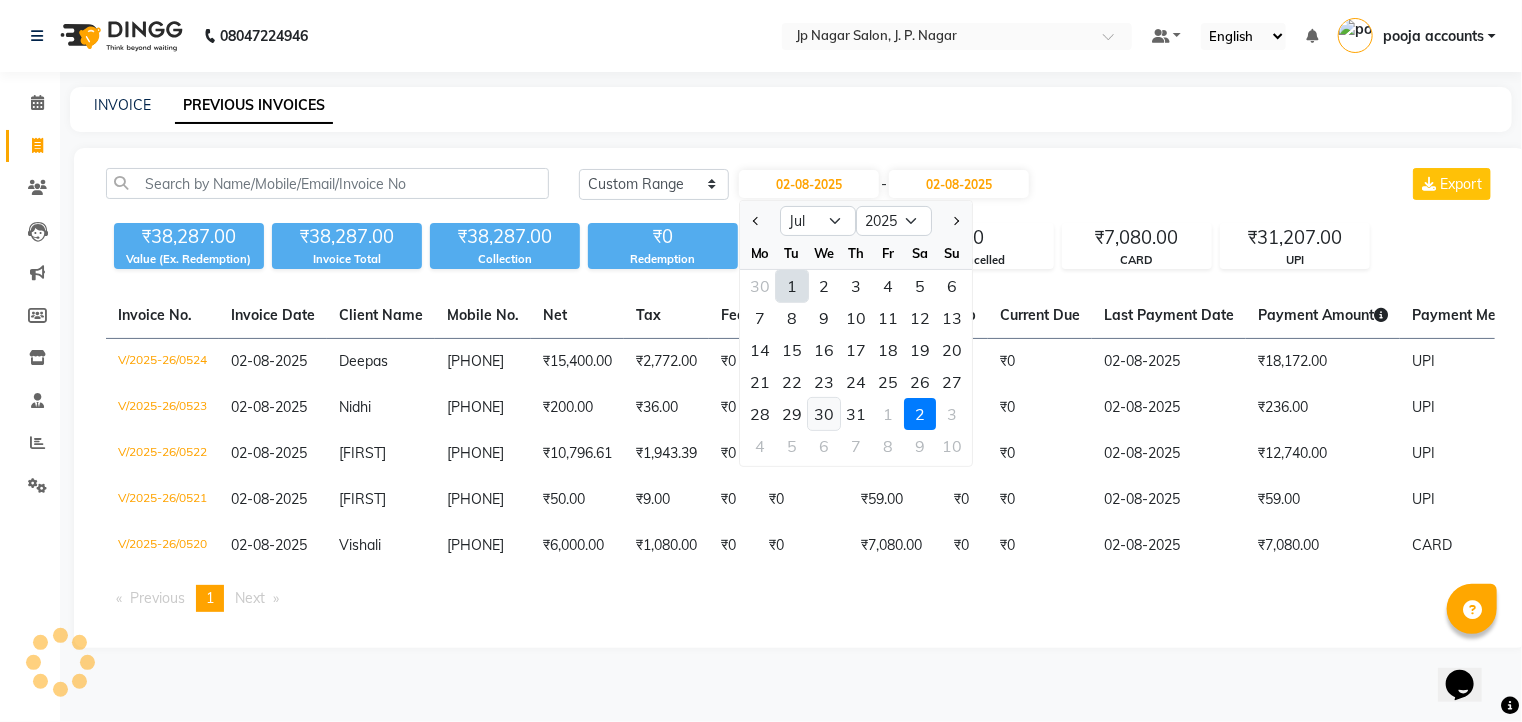 click on "30" 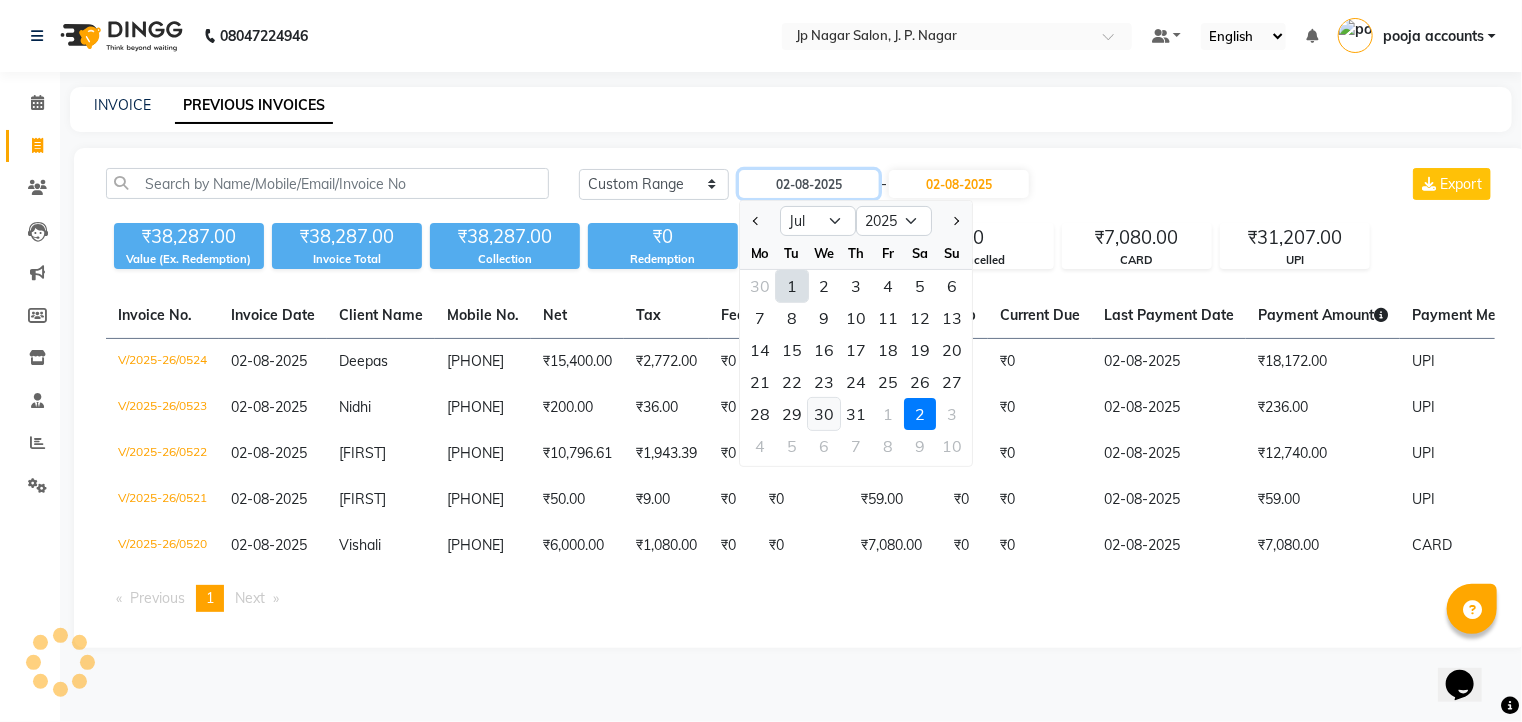 type on "30-07-2025" 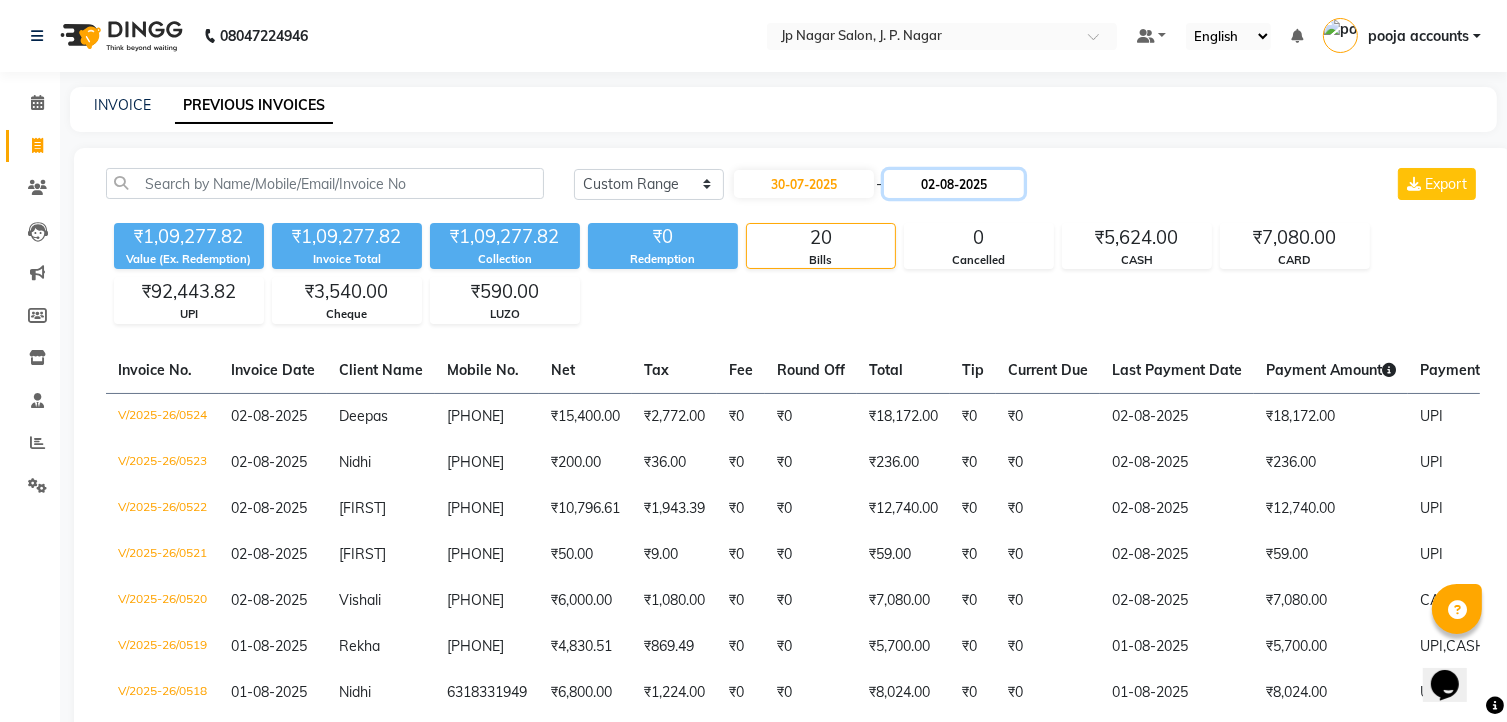 click on "02-08-2025" 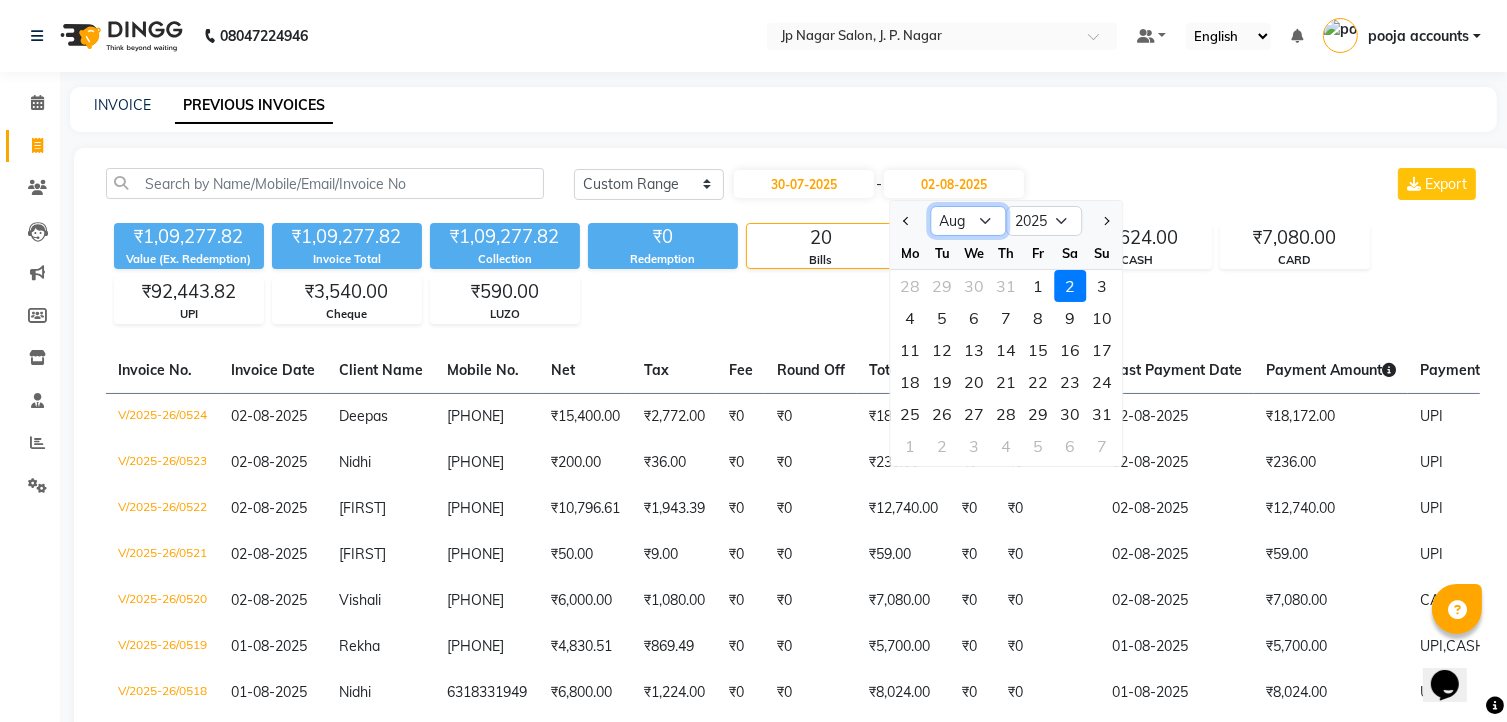 click on "Jul Aug Sep Oct Nov Dec" 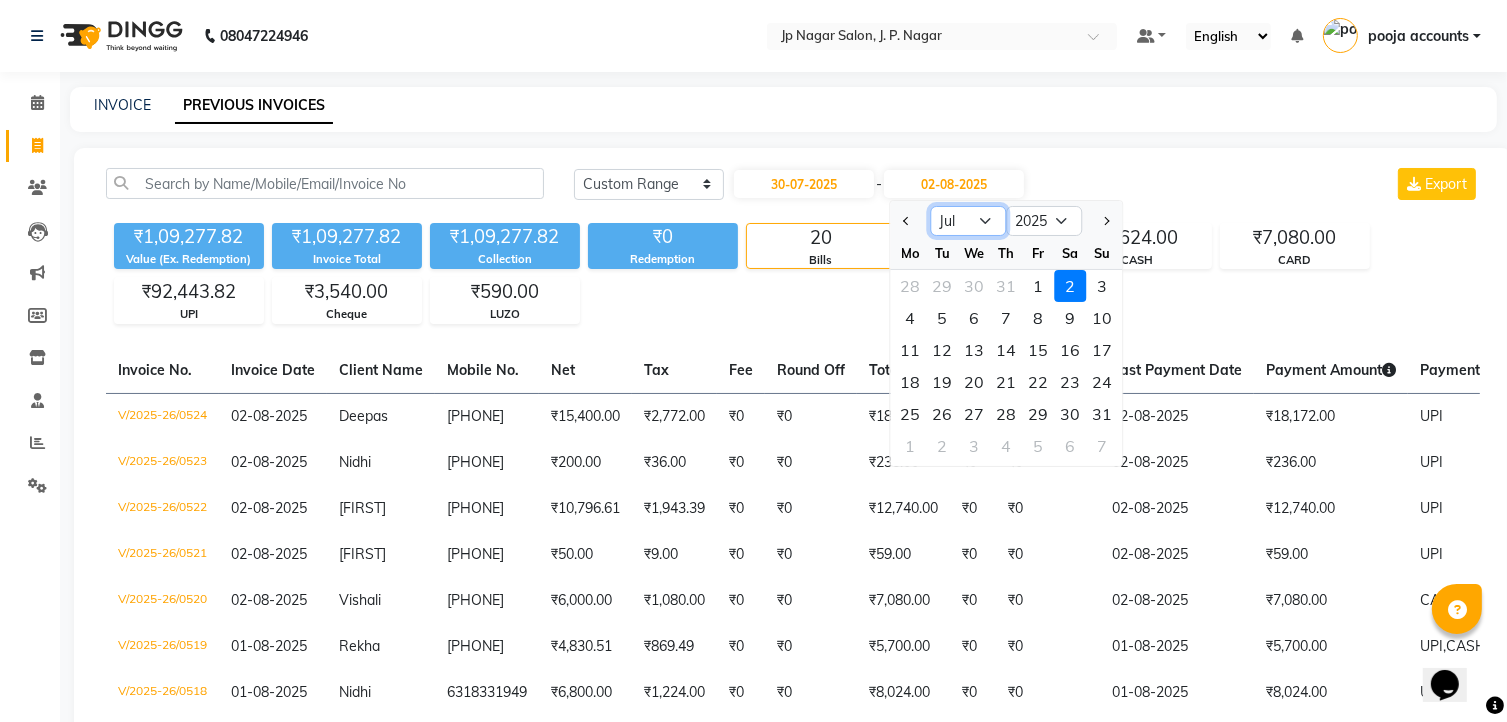 click on "Jul Aug Sep Oct Nov Dec" 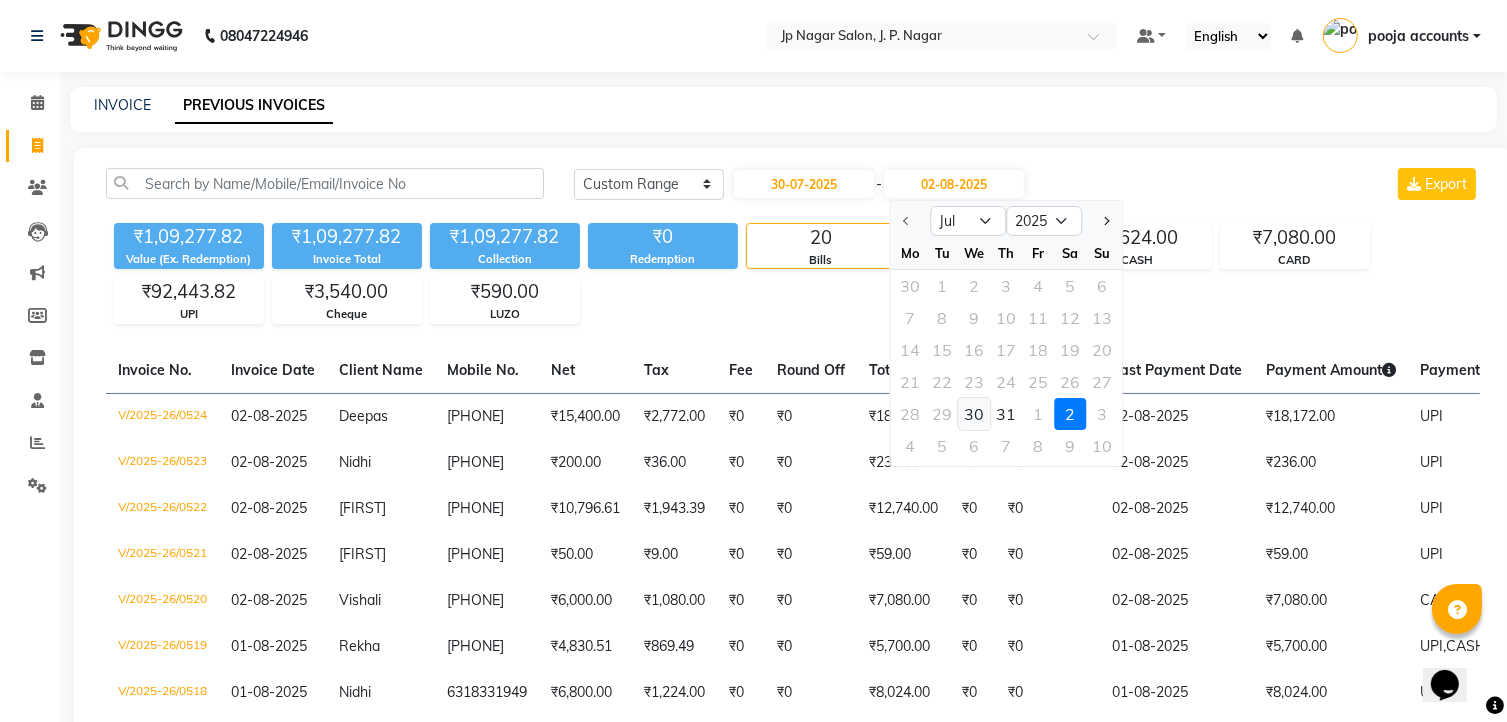 click on "30" 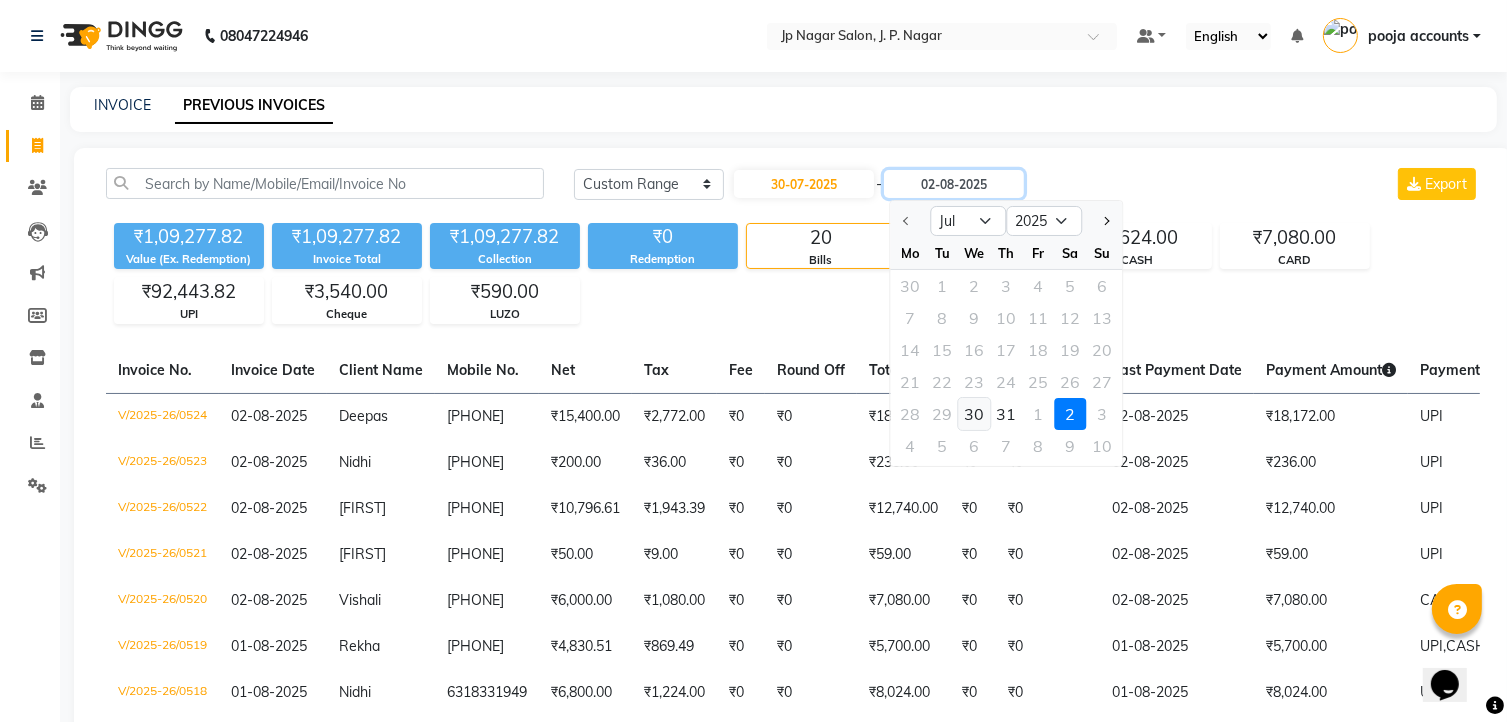 type on "30-07-2025" 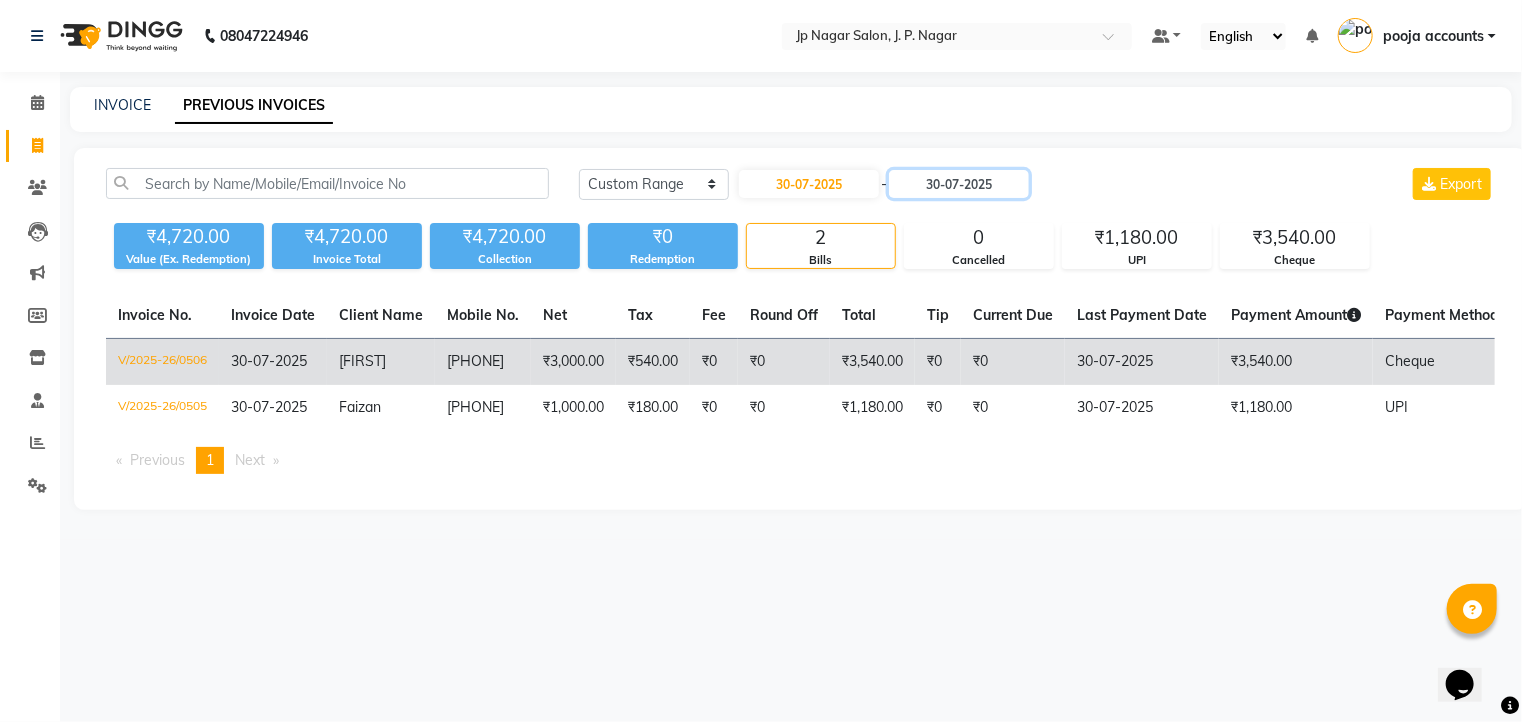 scroll, scrollTop: 0, scrollLeft: 272, axis: horizontal 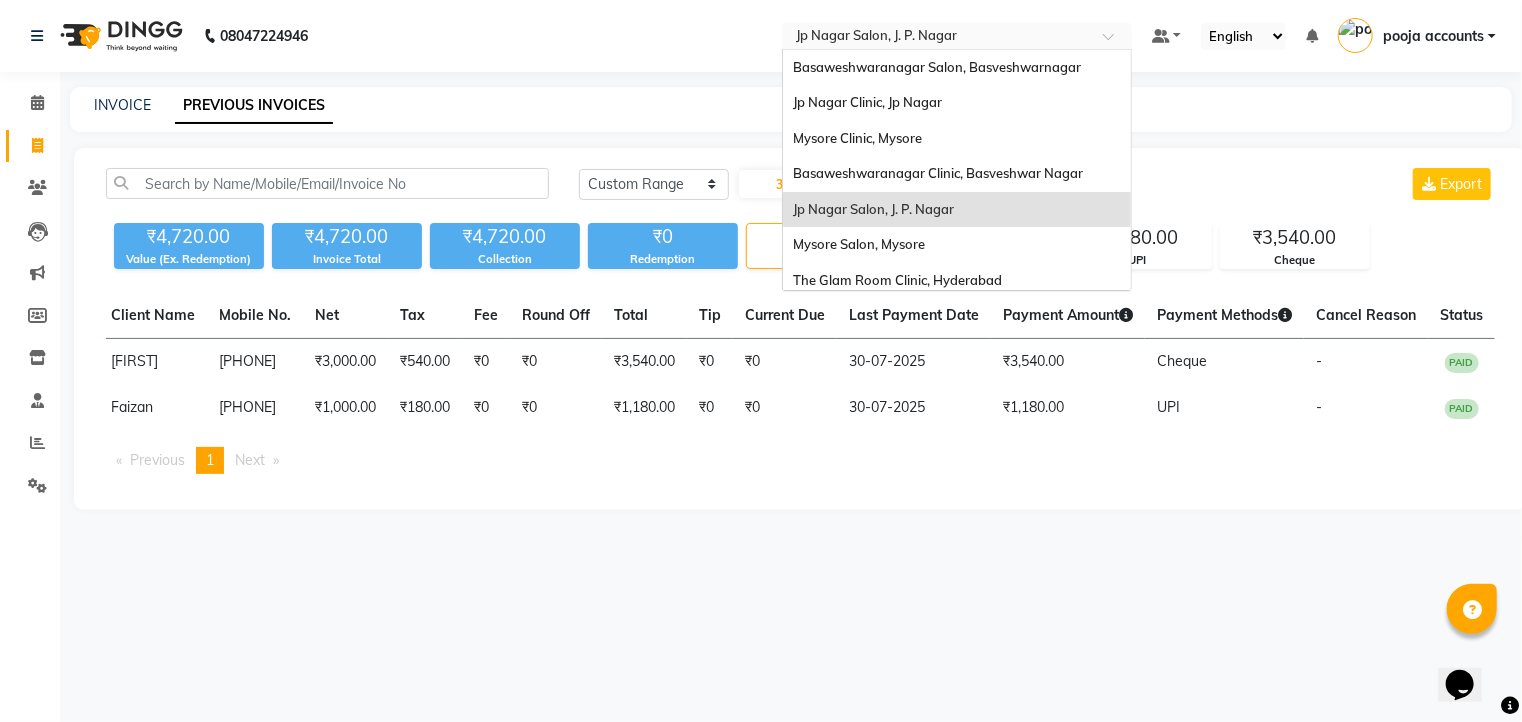 click at bounding box center [1115, 42] 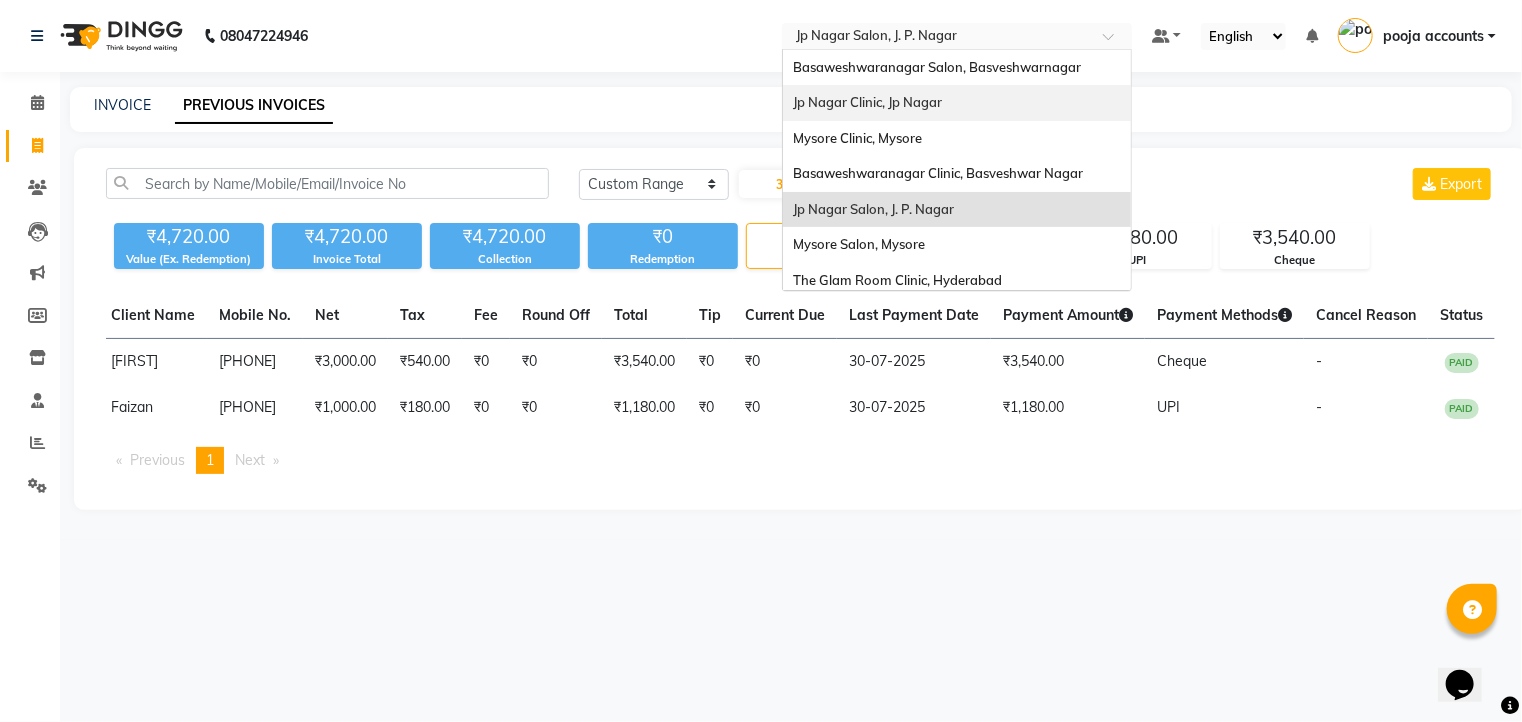 click on "Jp Nagar Clinic, Jp Nagar" at bounding box center (867, 102) 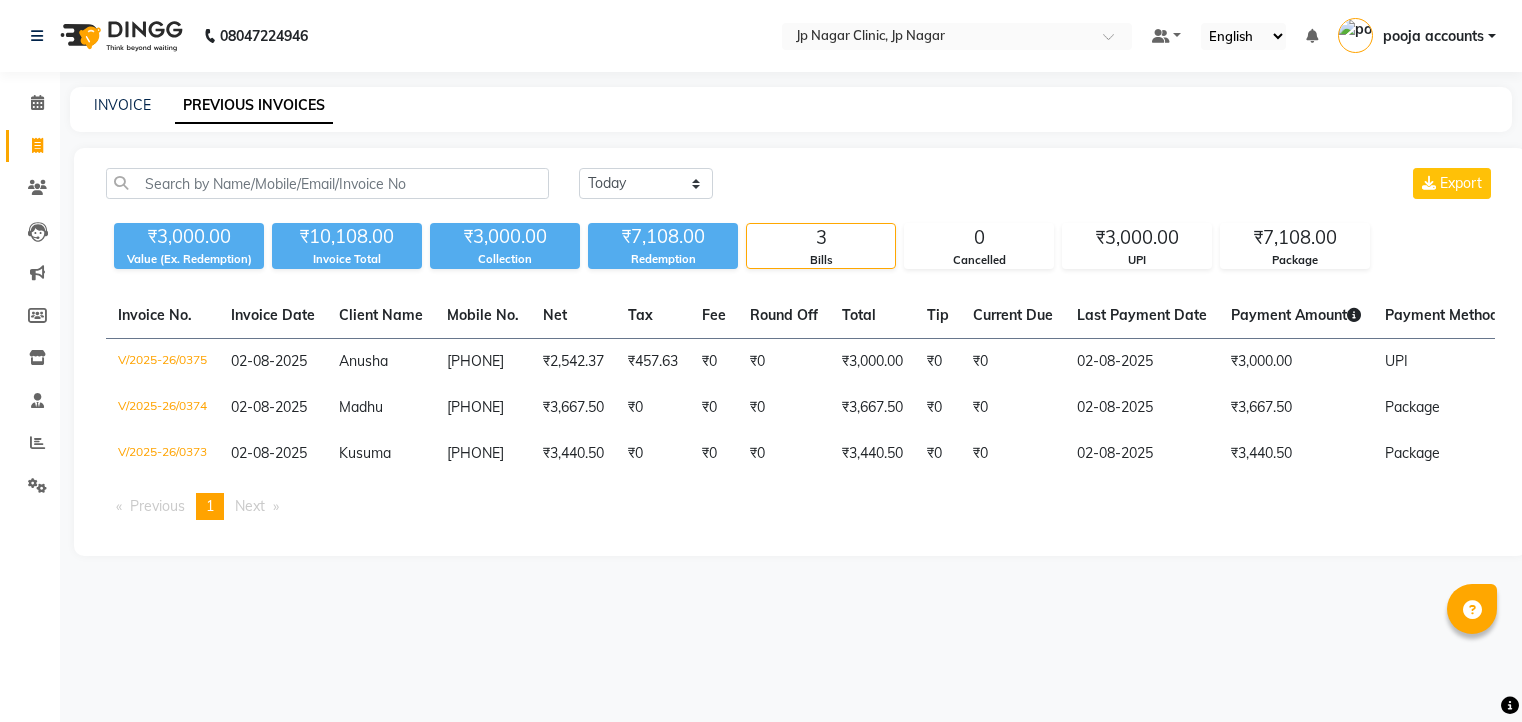 scroll, scrollTop: 0, scrollLeft: 0, axis: both 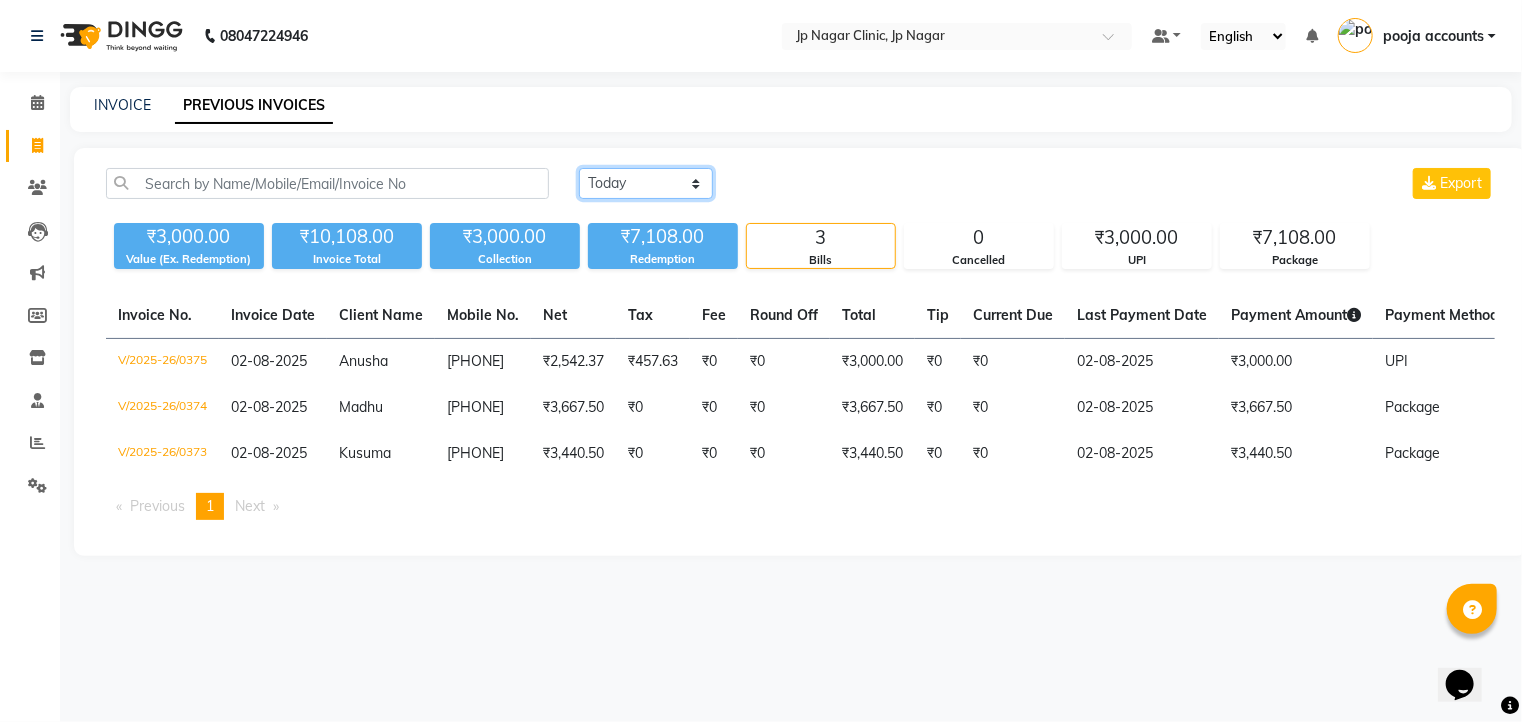 click on "Today Yesterday Custom Range" 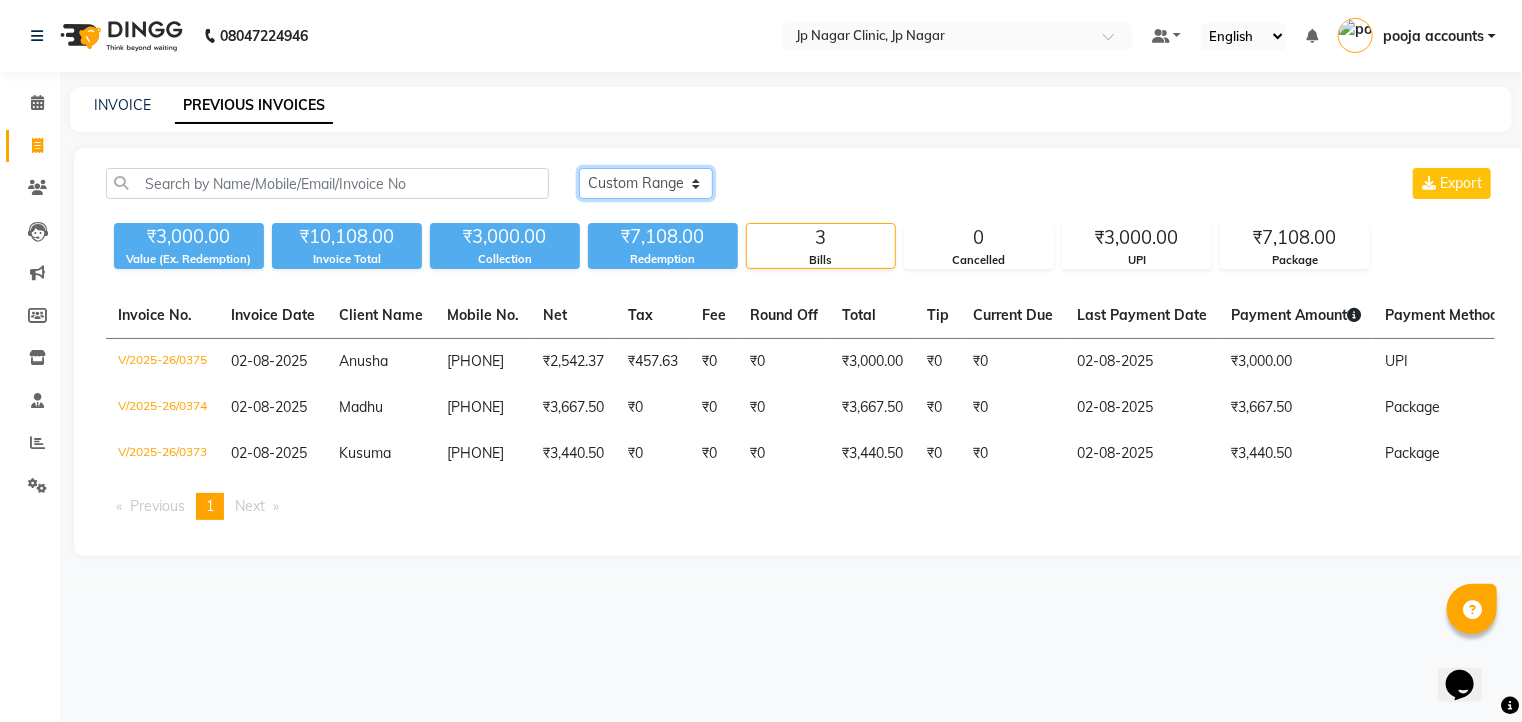 click on "Today Yesterday Custom Range" 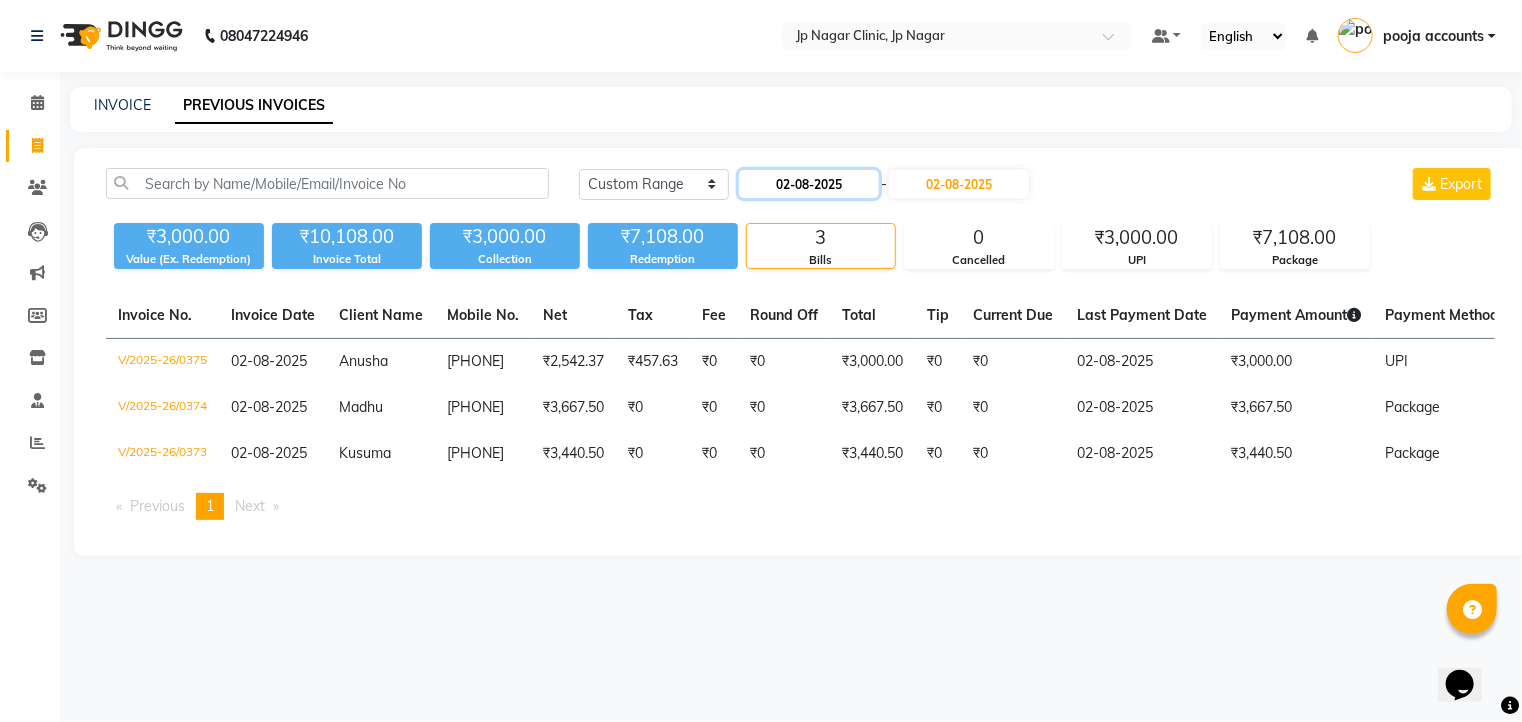 click on "02-08-2025" 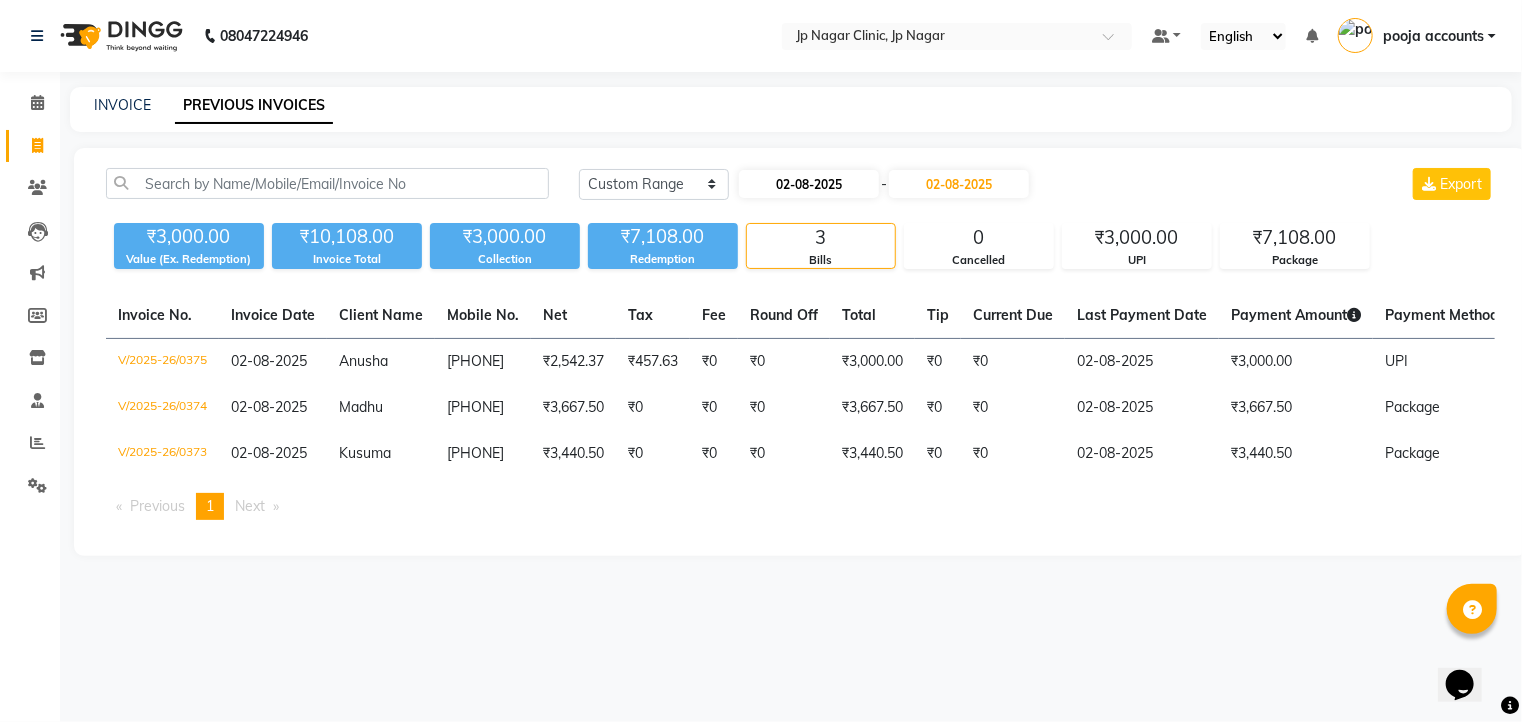 select on "8" 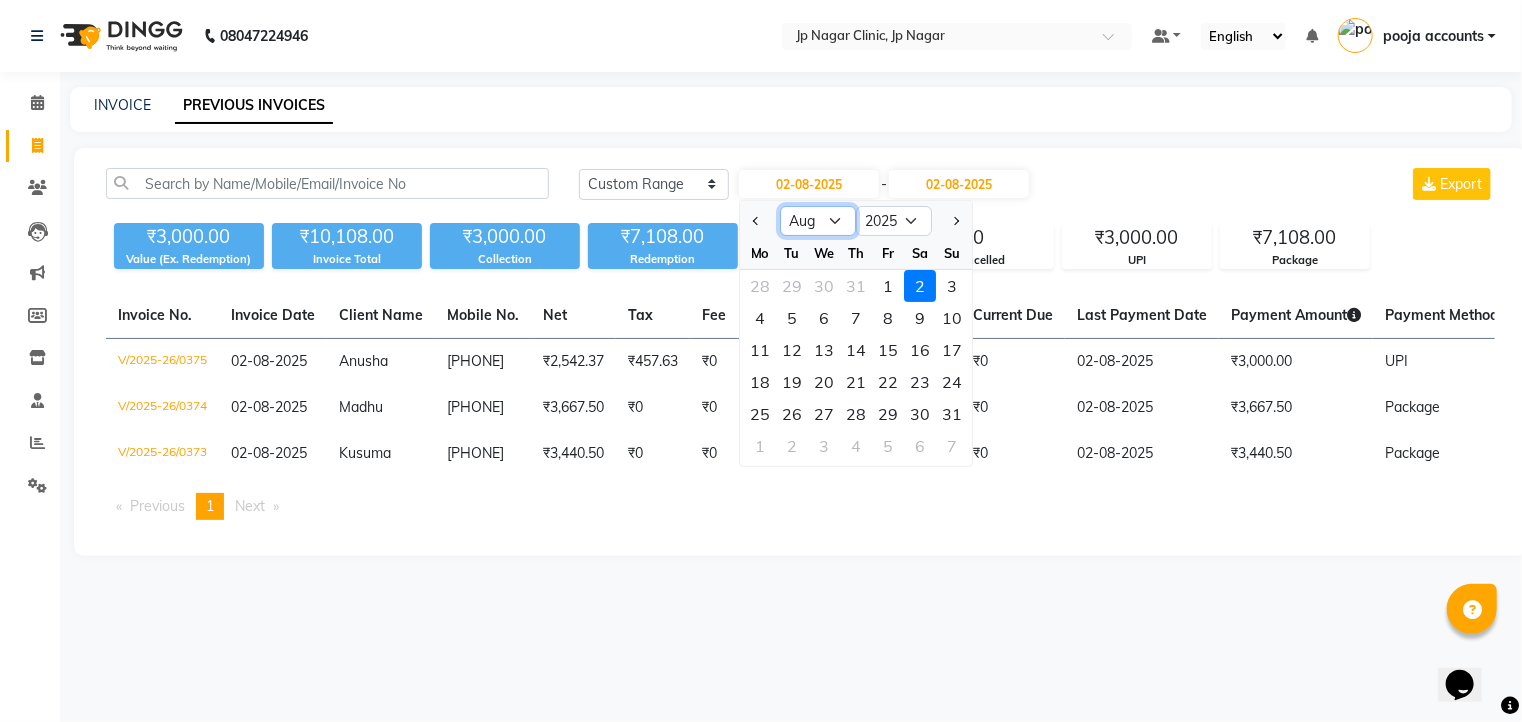 click on "Jan Feb Mar Apr May Jun Jul Aug Sep Oct Nov Dec" 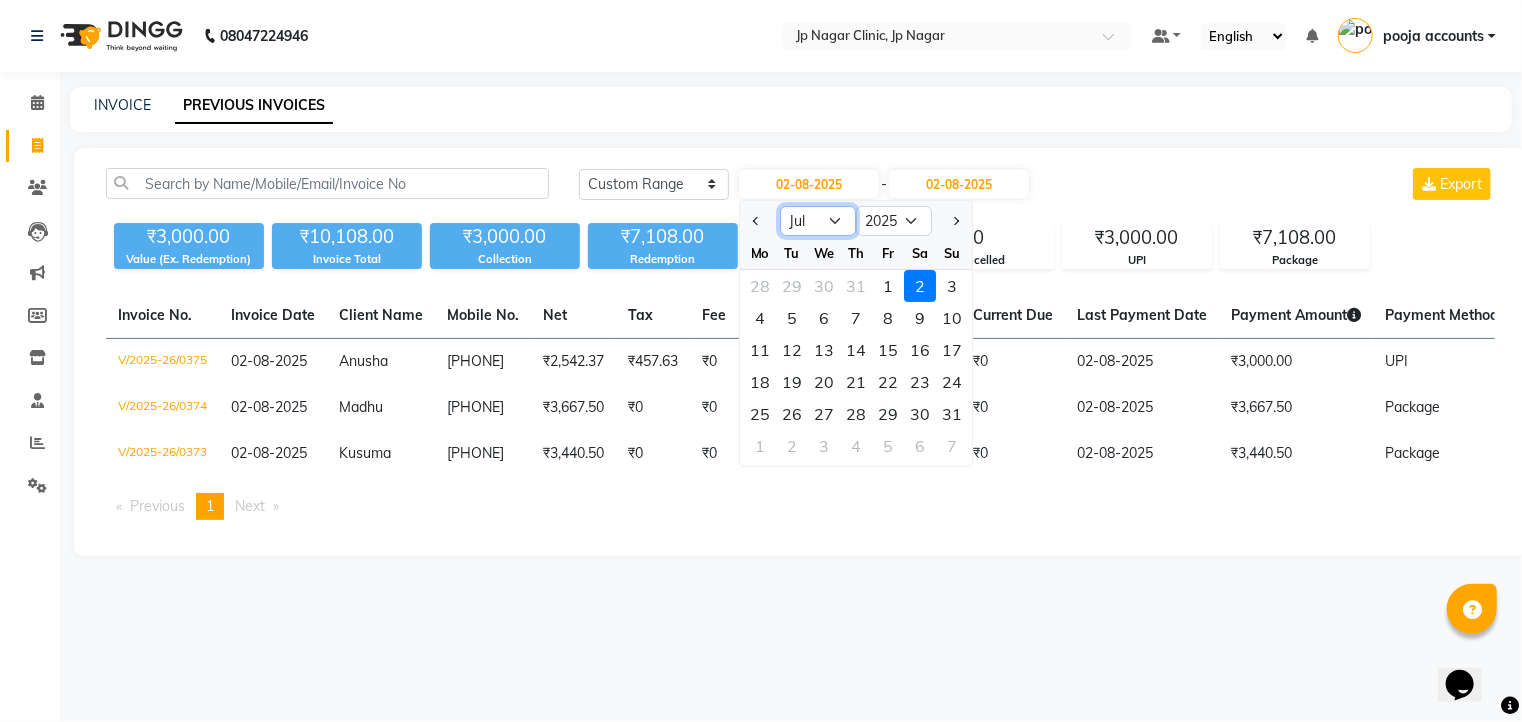click on "Jan Feb Mar Apr May Jun Jul Aug Sep Oct Nov Dec" 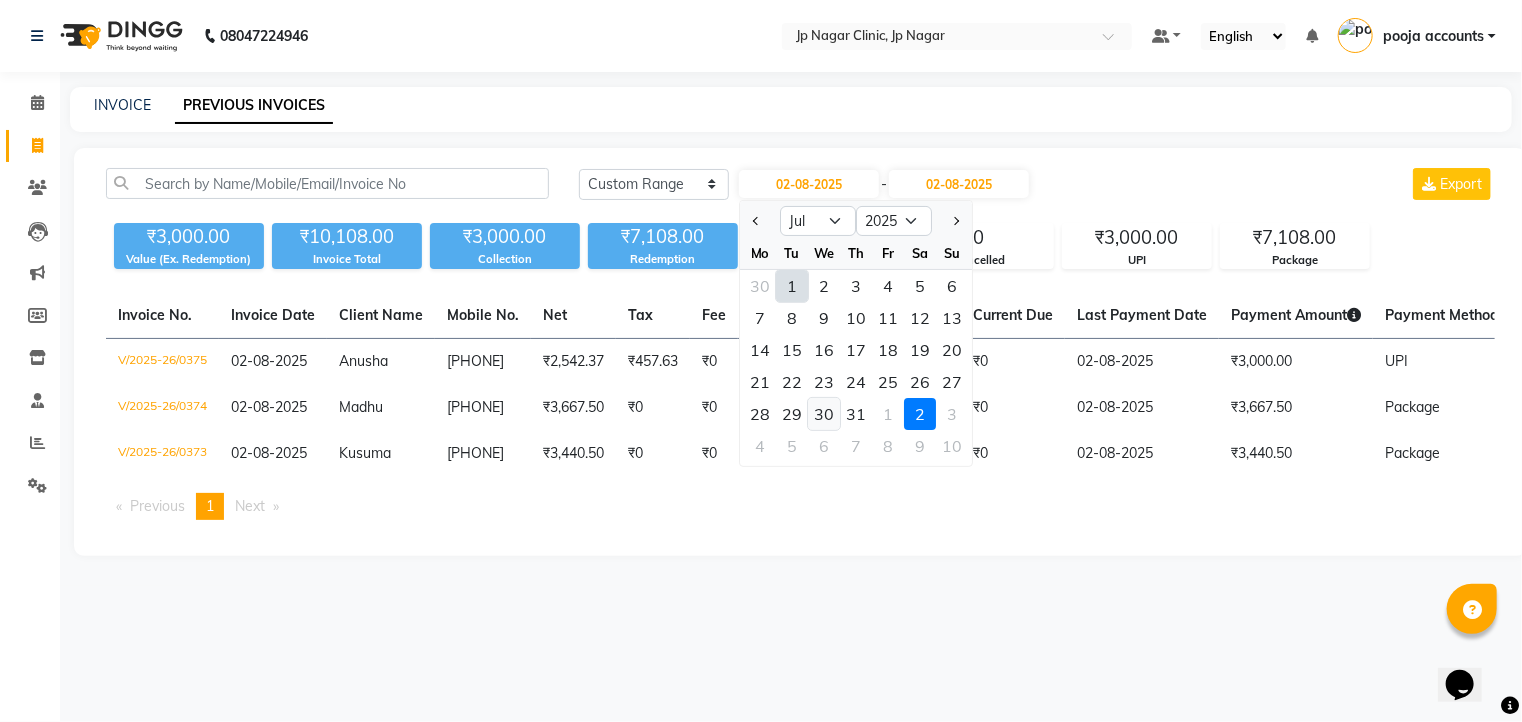 click on "30" 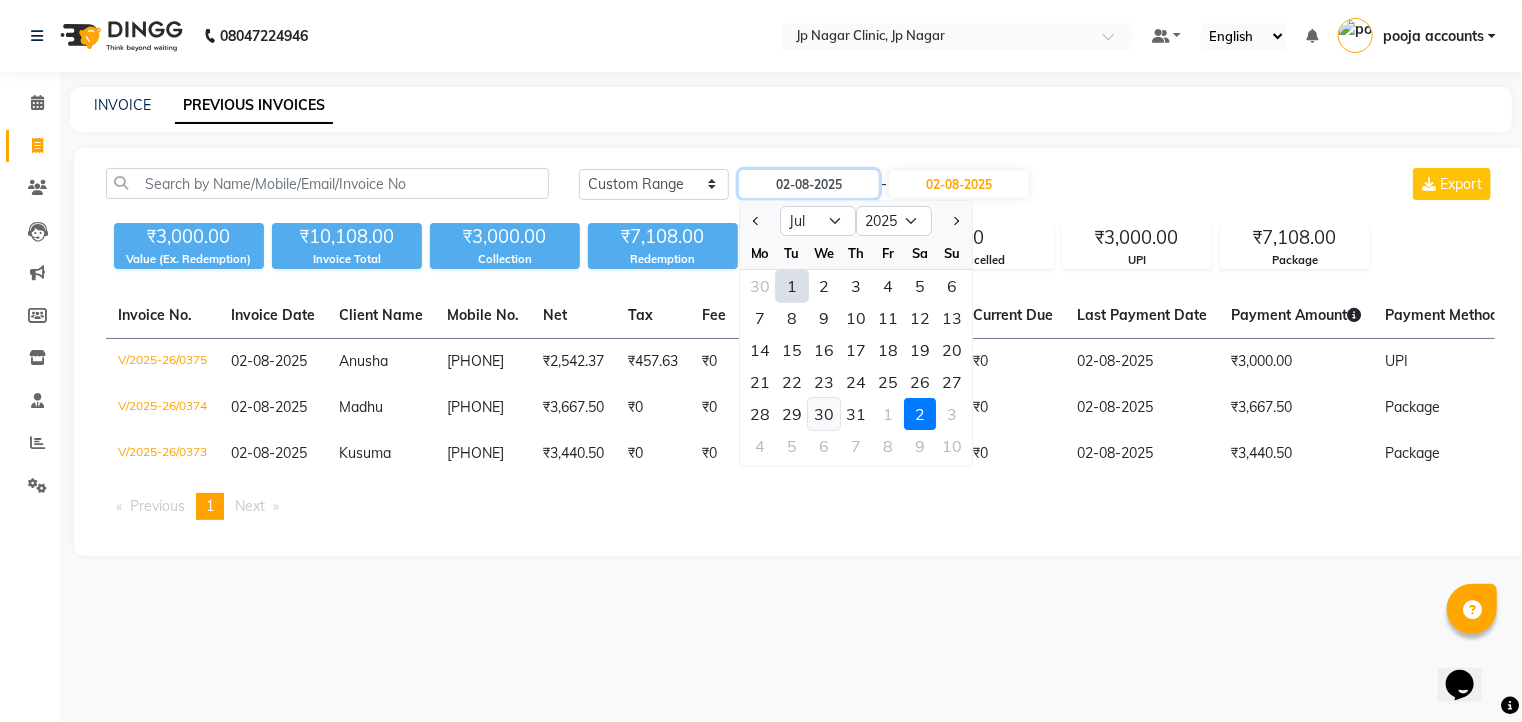 type on "30-07-2025" 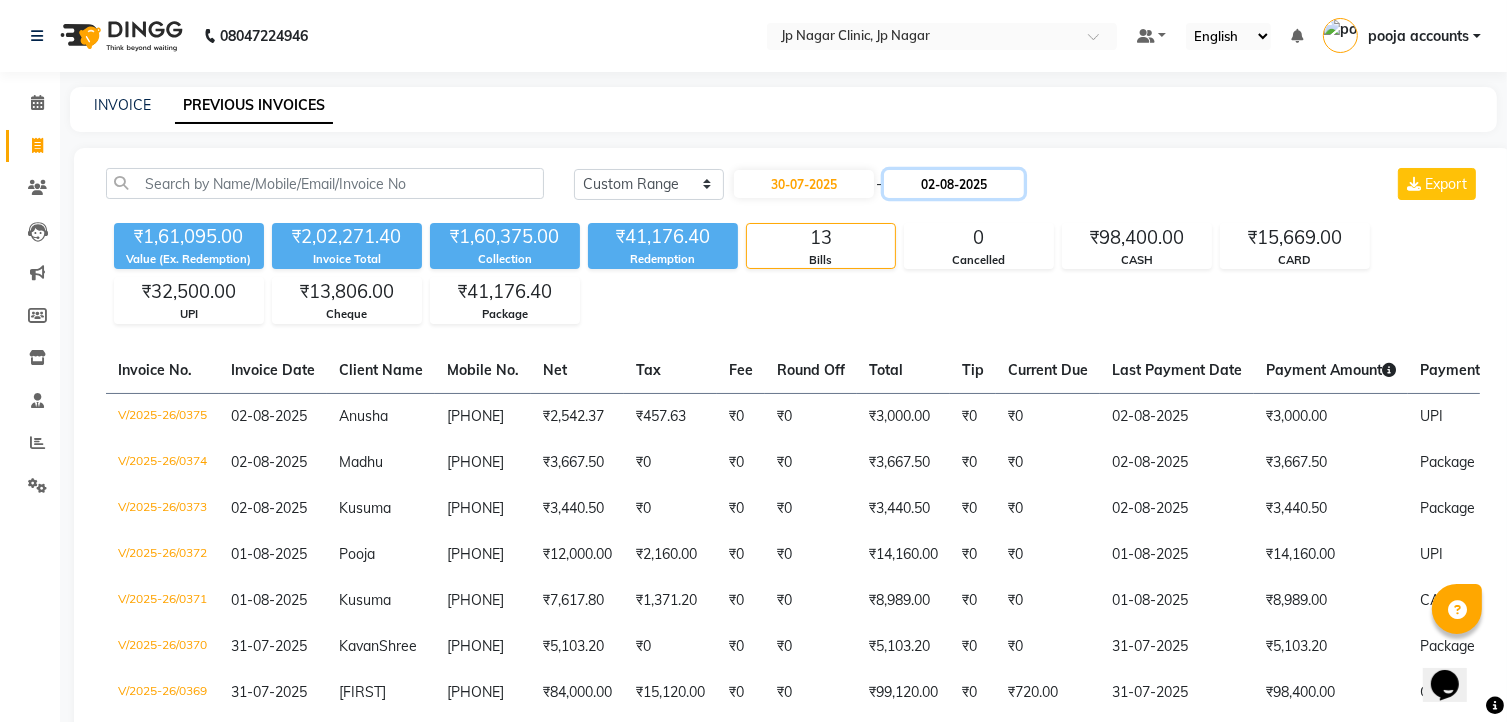 click on "02-08-2025" 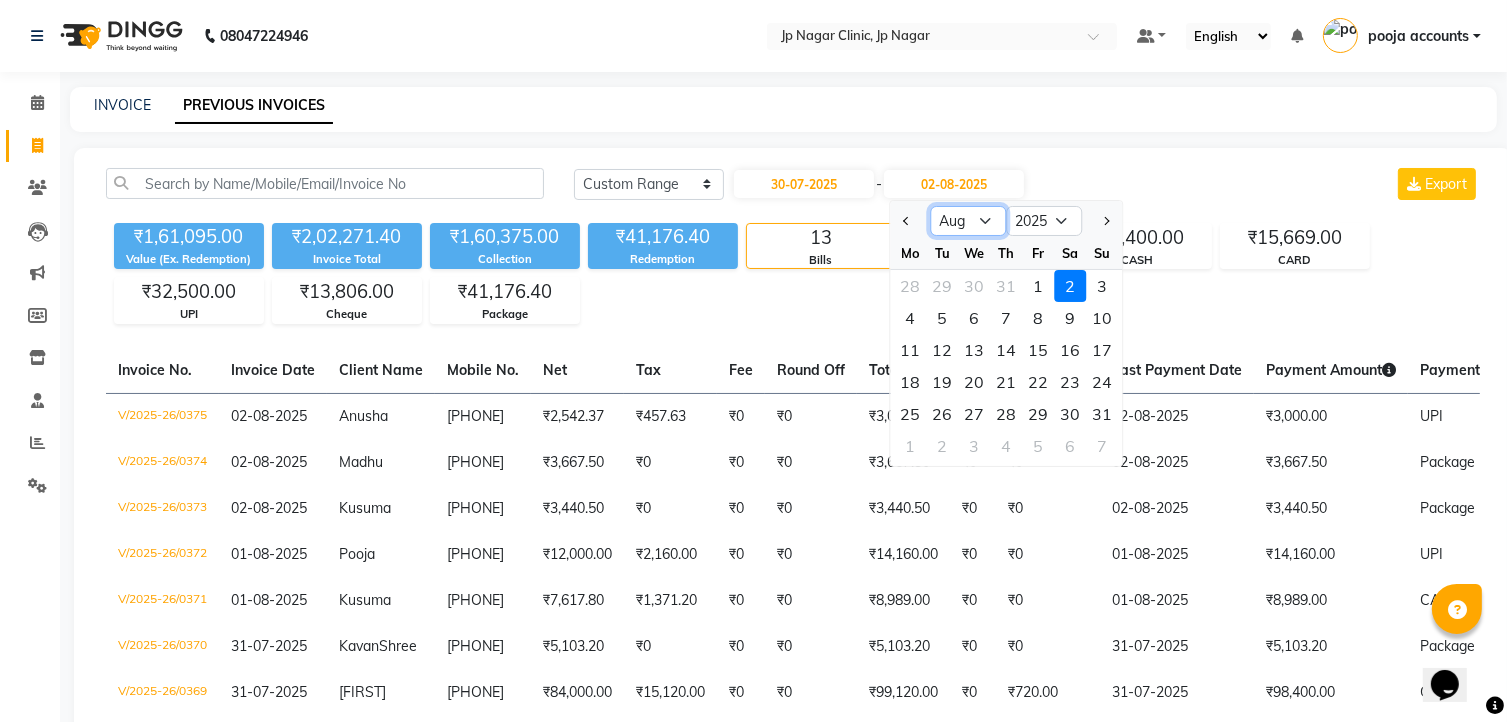 click on "Jul Aug Sep Oct Nov Dec" 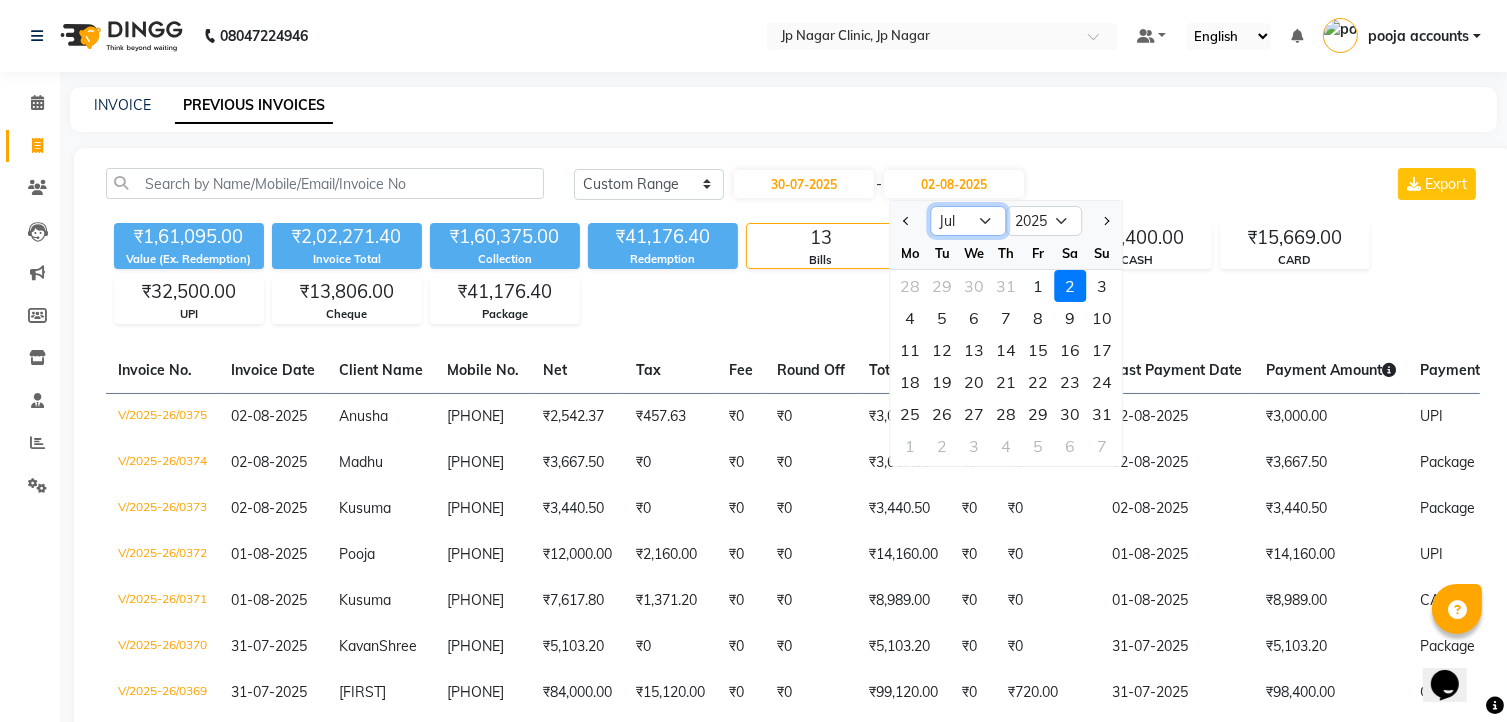 click on "Jul Aug Sep Oct Nov Dec" 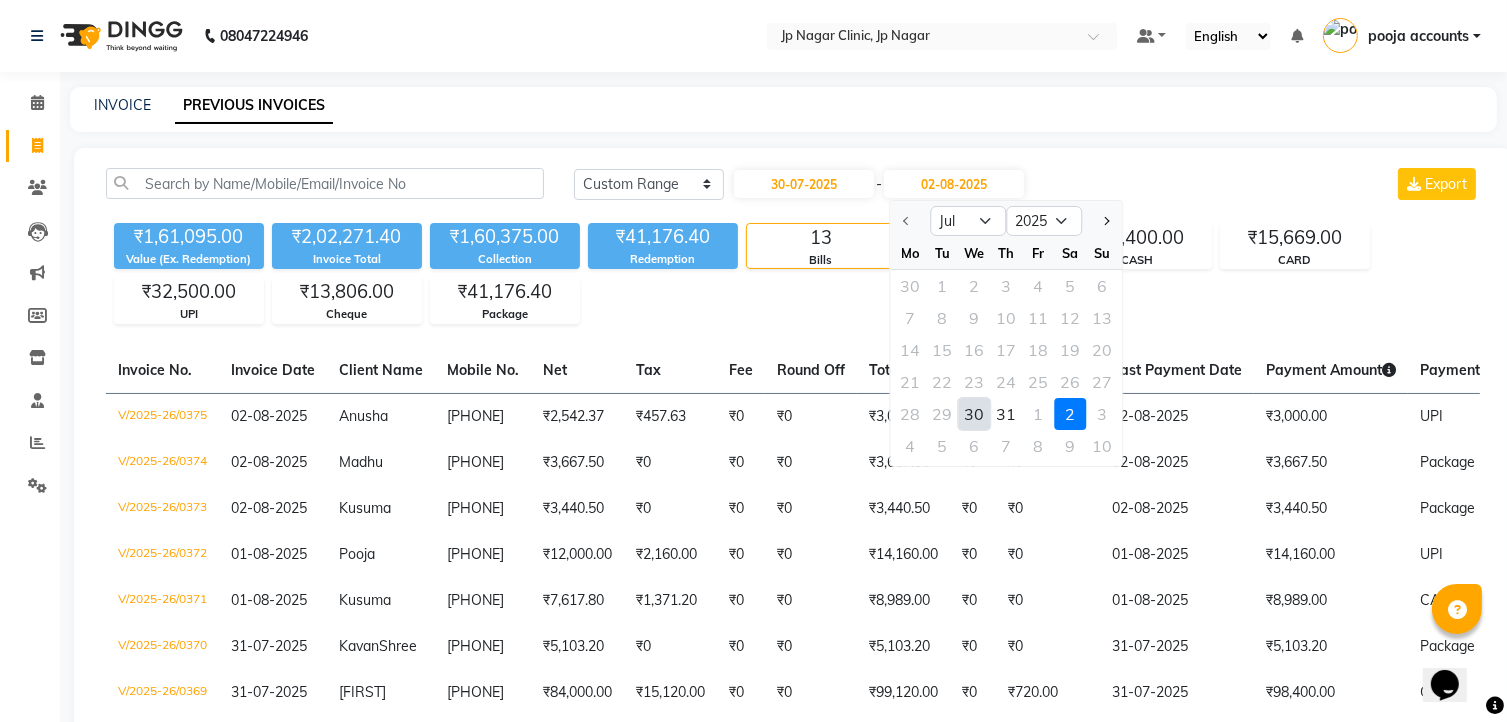 click on "30" 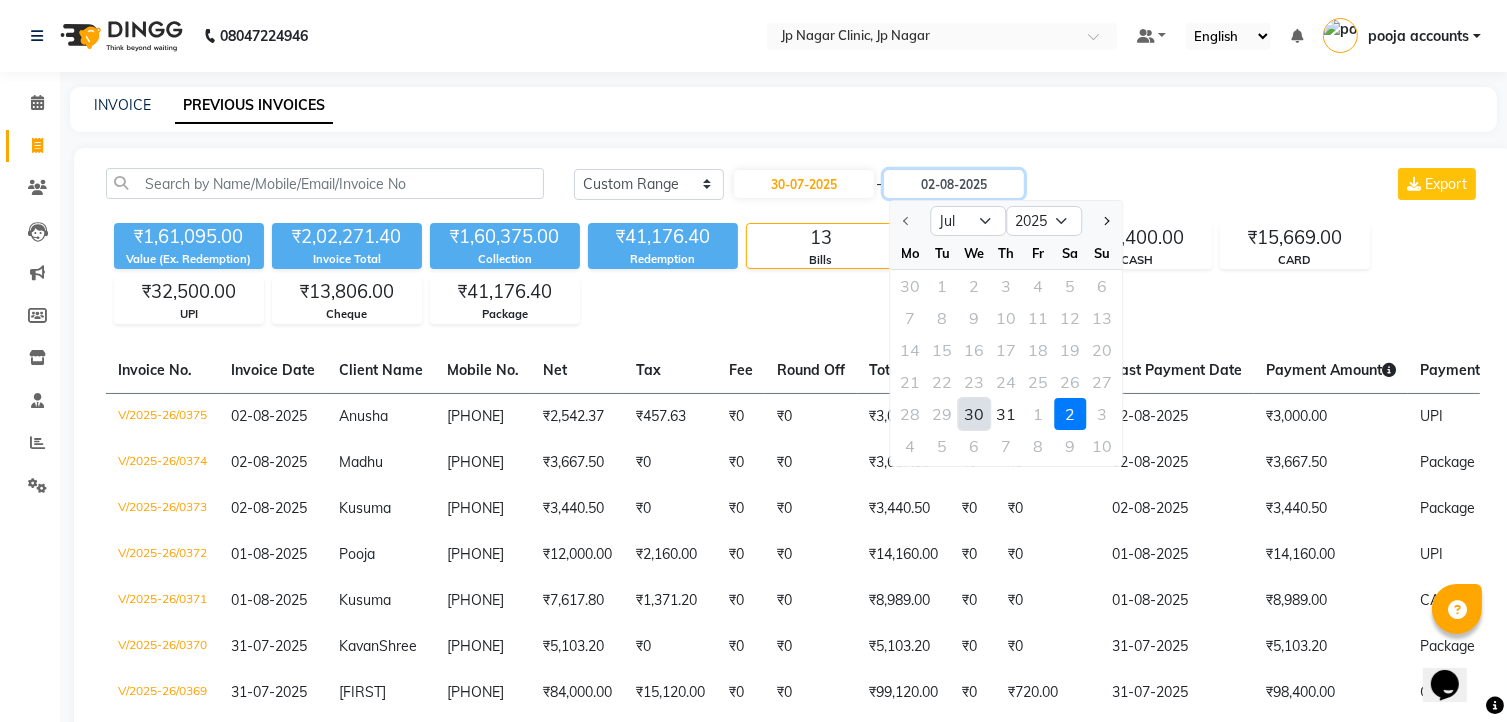 type on "30-07-2025" 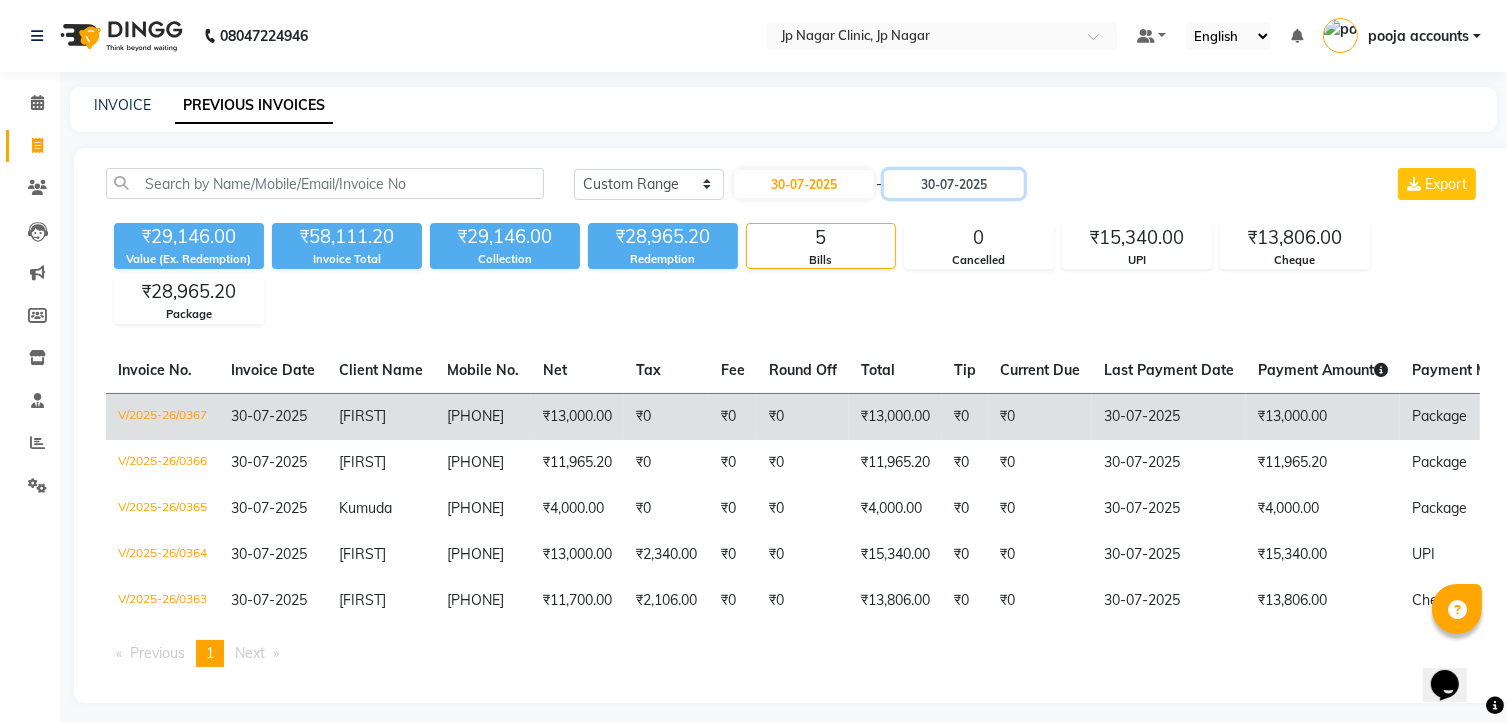 scroll, scrollTop: 0, scrollLeft: 315, axis: horizontal 